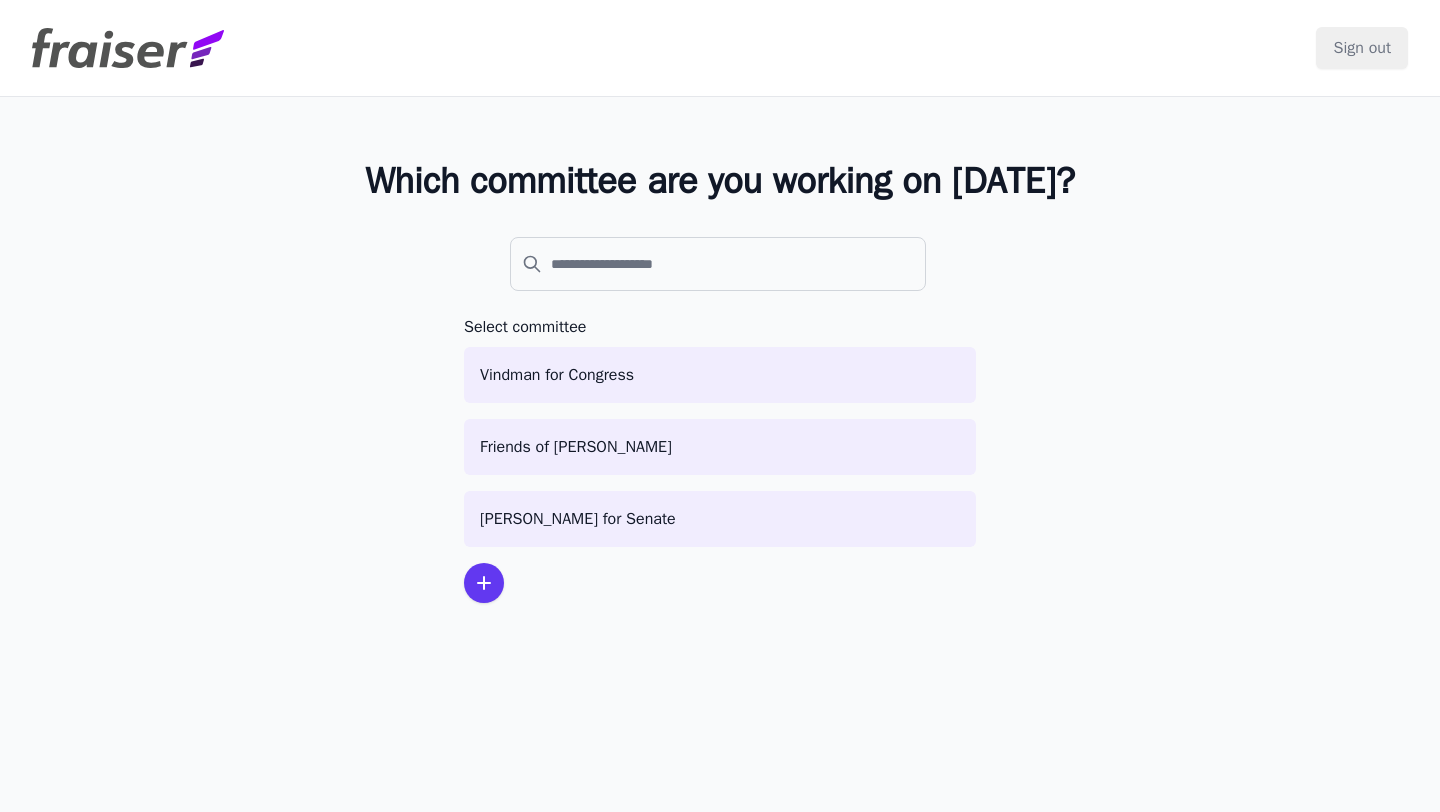scroll, scrollTop: 0, scrollLeft: 0, axis: both 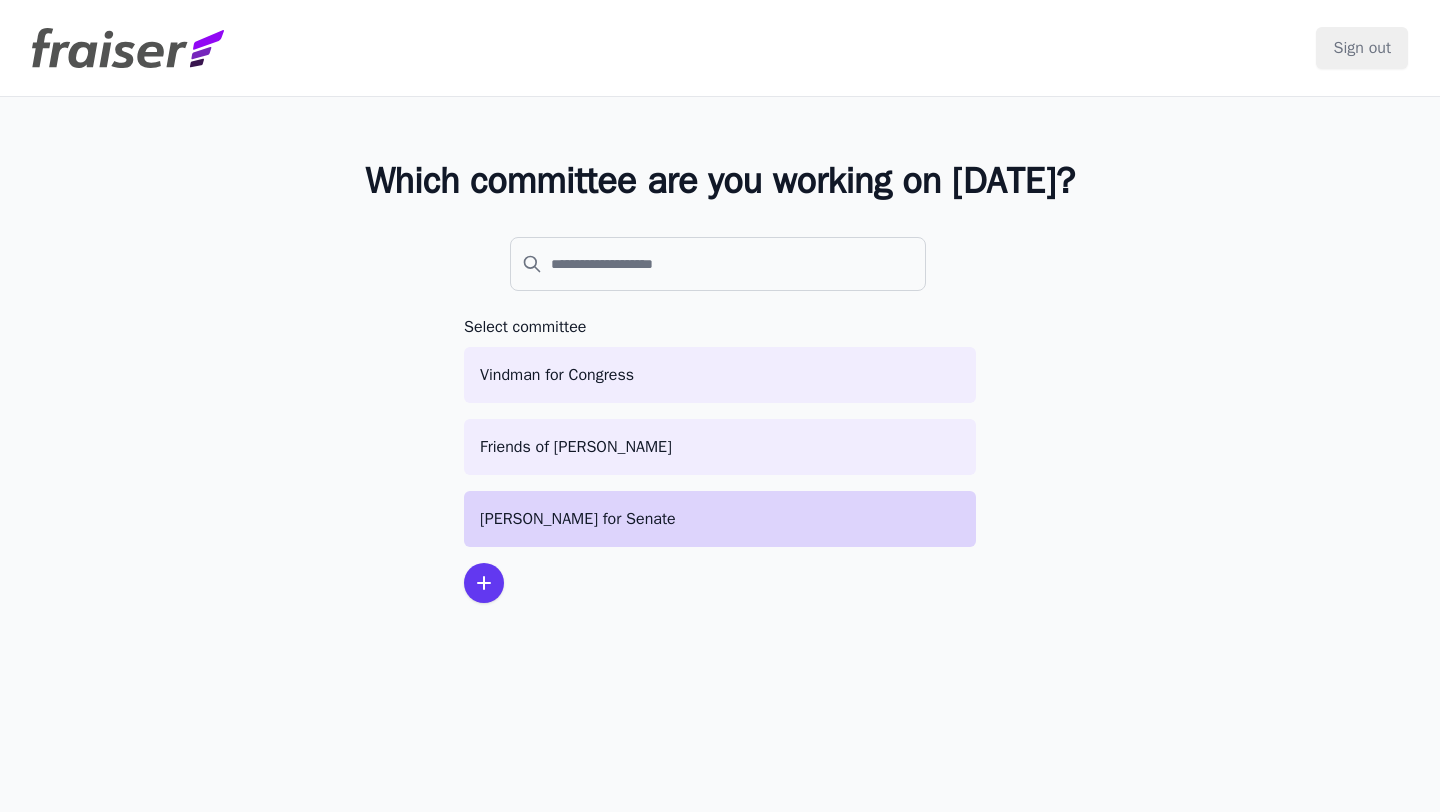 click on "[PERSON_NAME] for Senate" at bounding box center [720, 519] 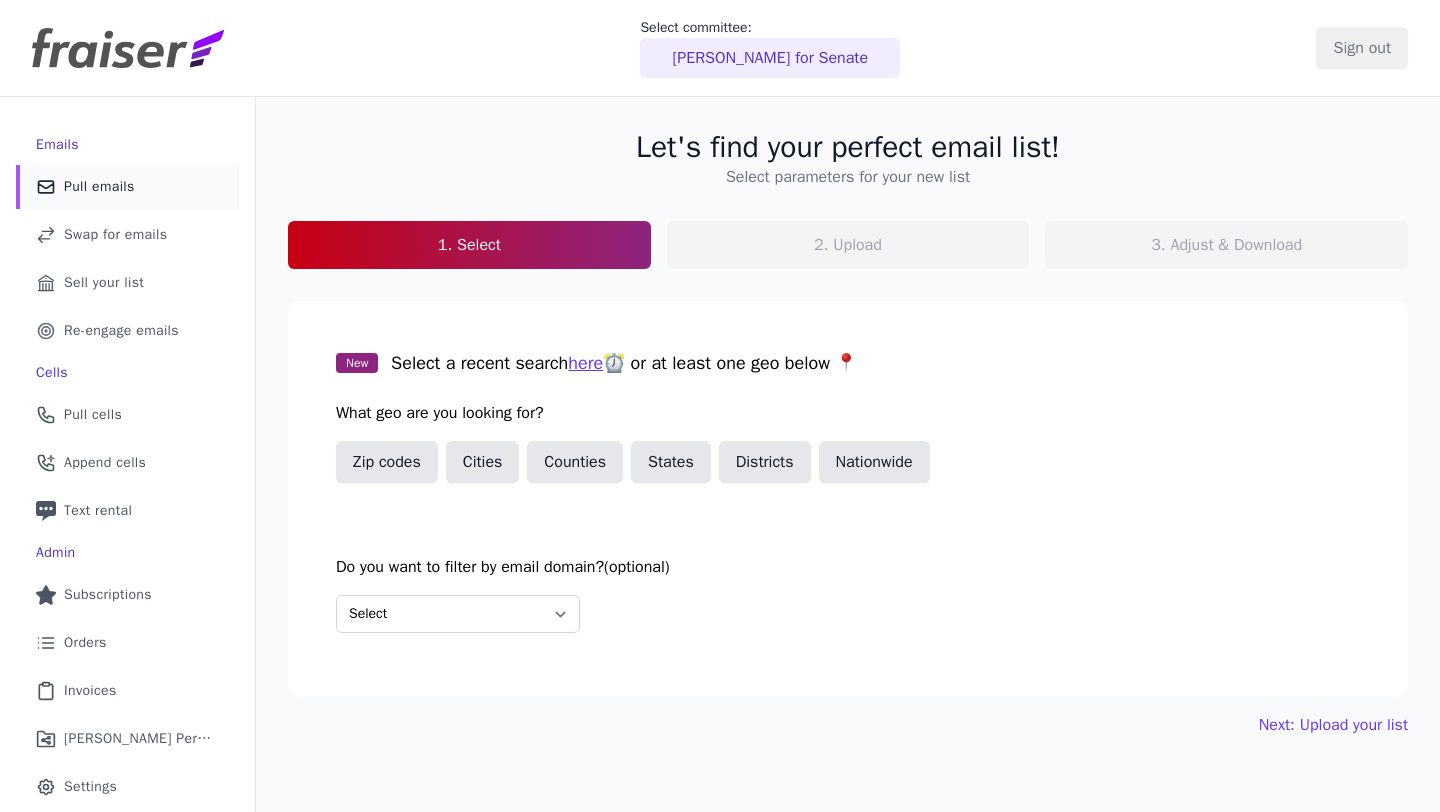 scroll, scrollTop: 0, scrollLeft: 0, axis: both 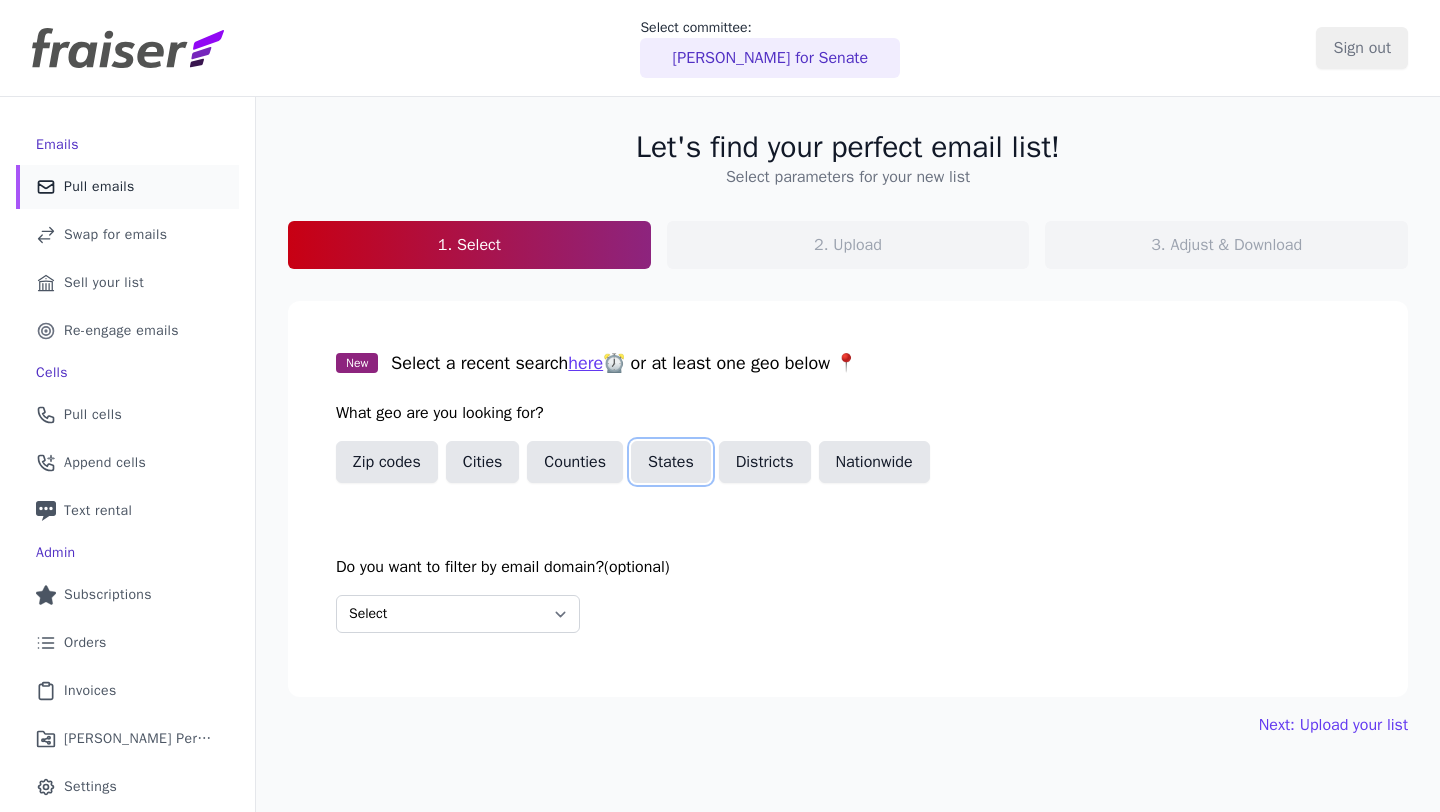 click on "States" at bounding box center (671, 462) 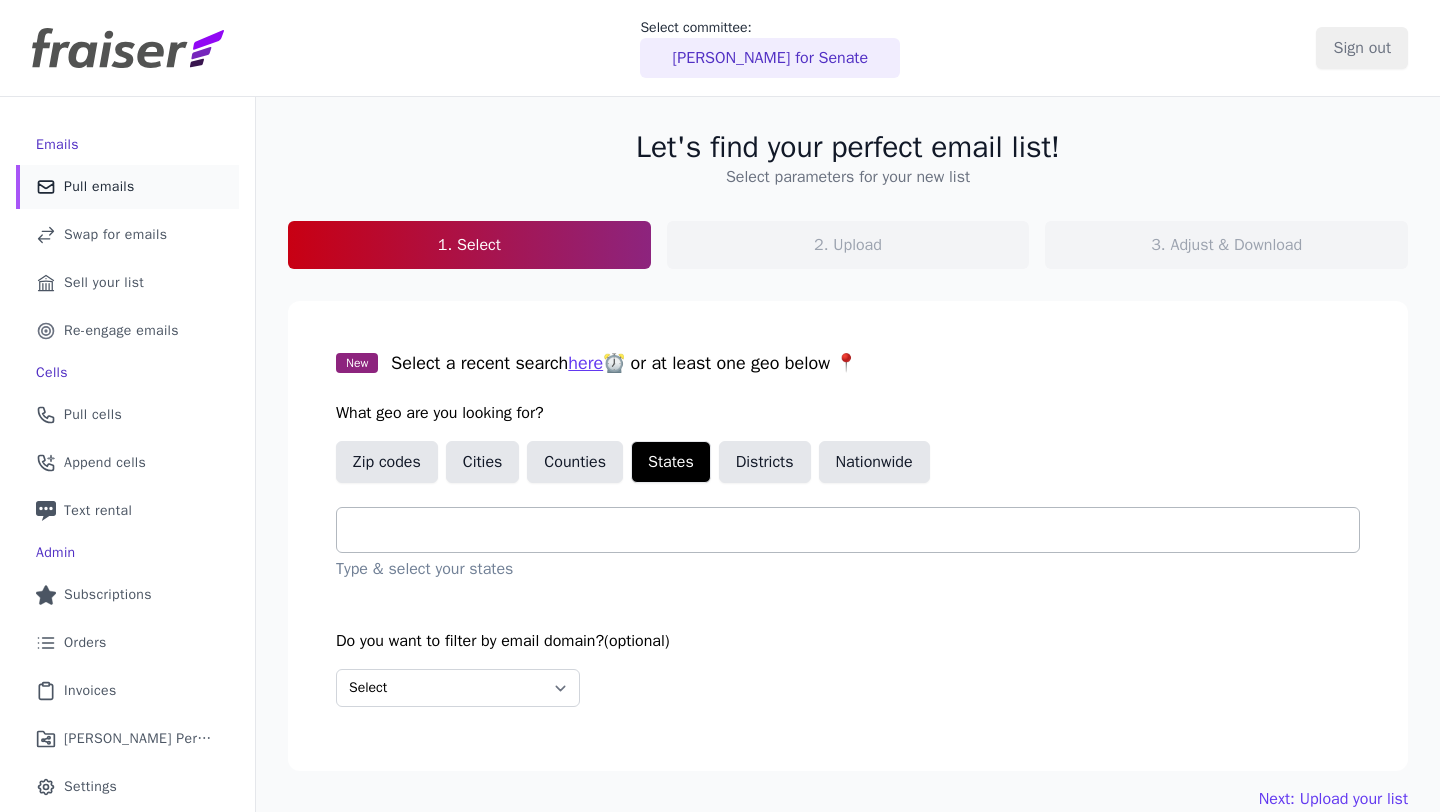 click at bounding box center [856, 530] 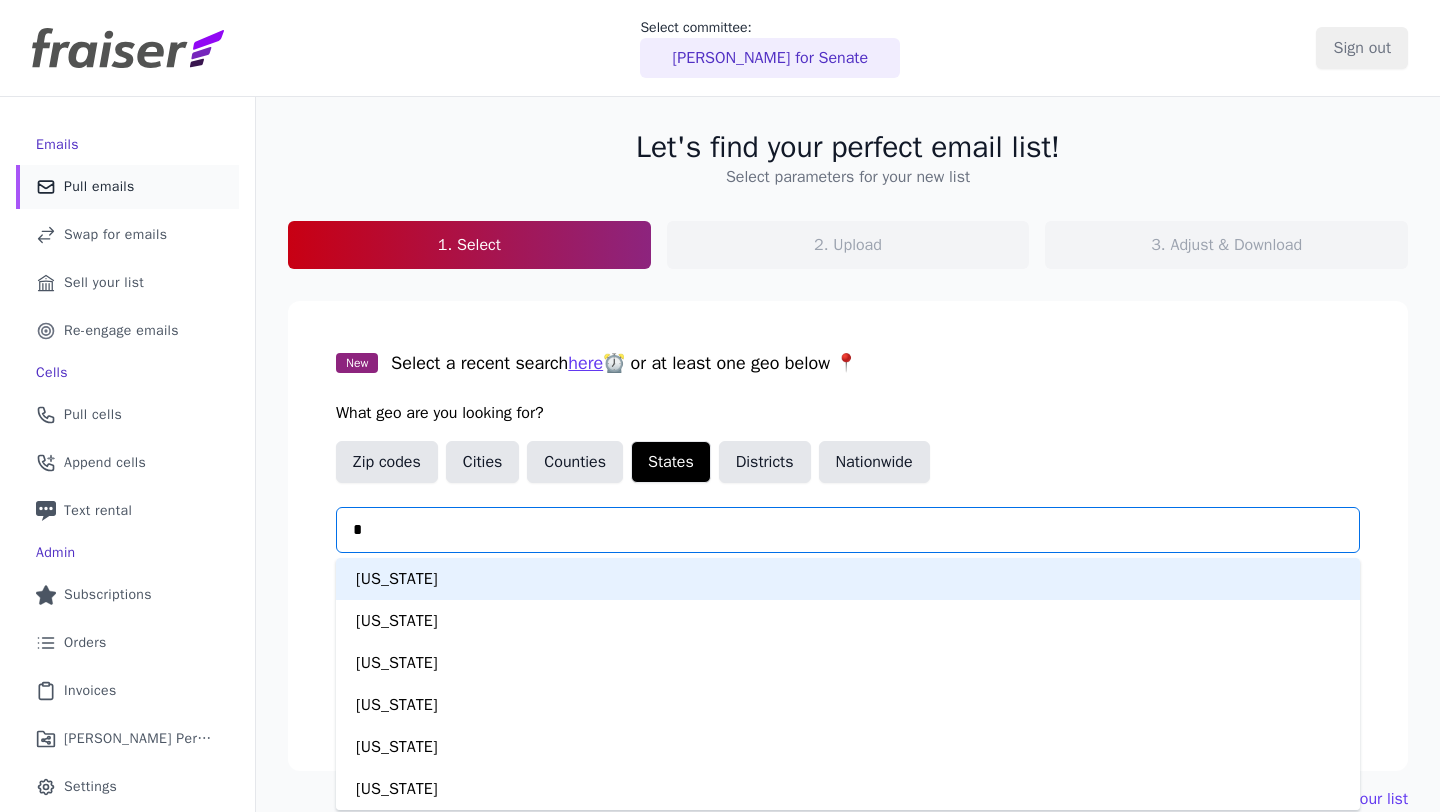 type on "**" 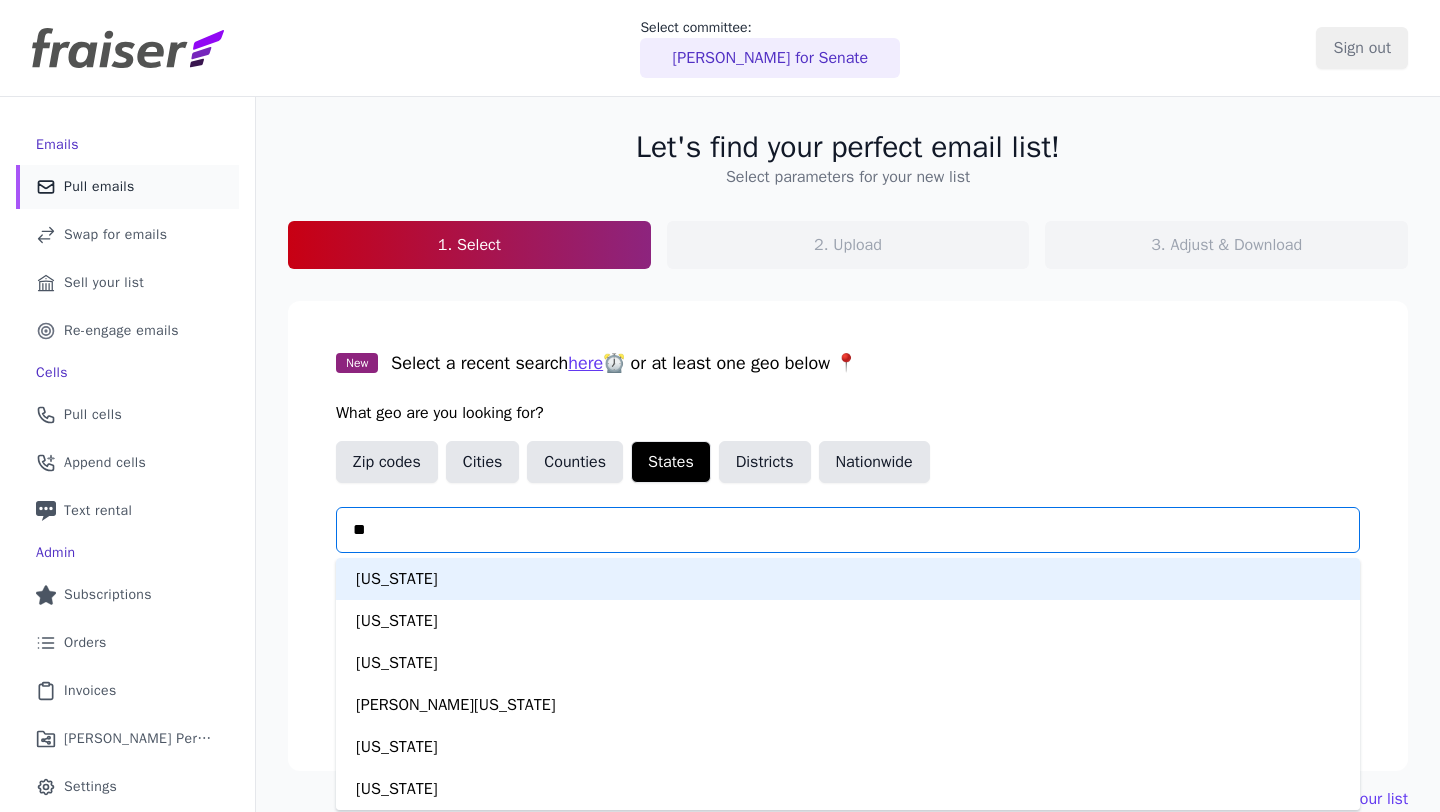 click on "Arizona" at bounding box center (848, 579) 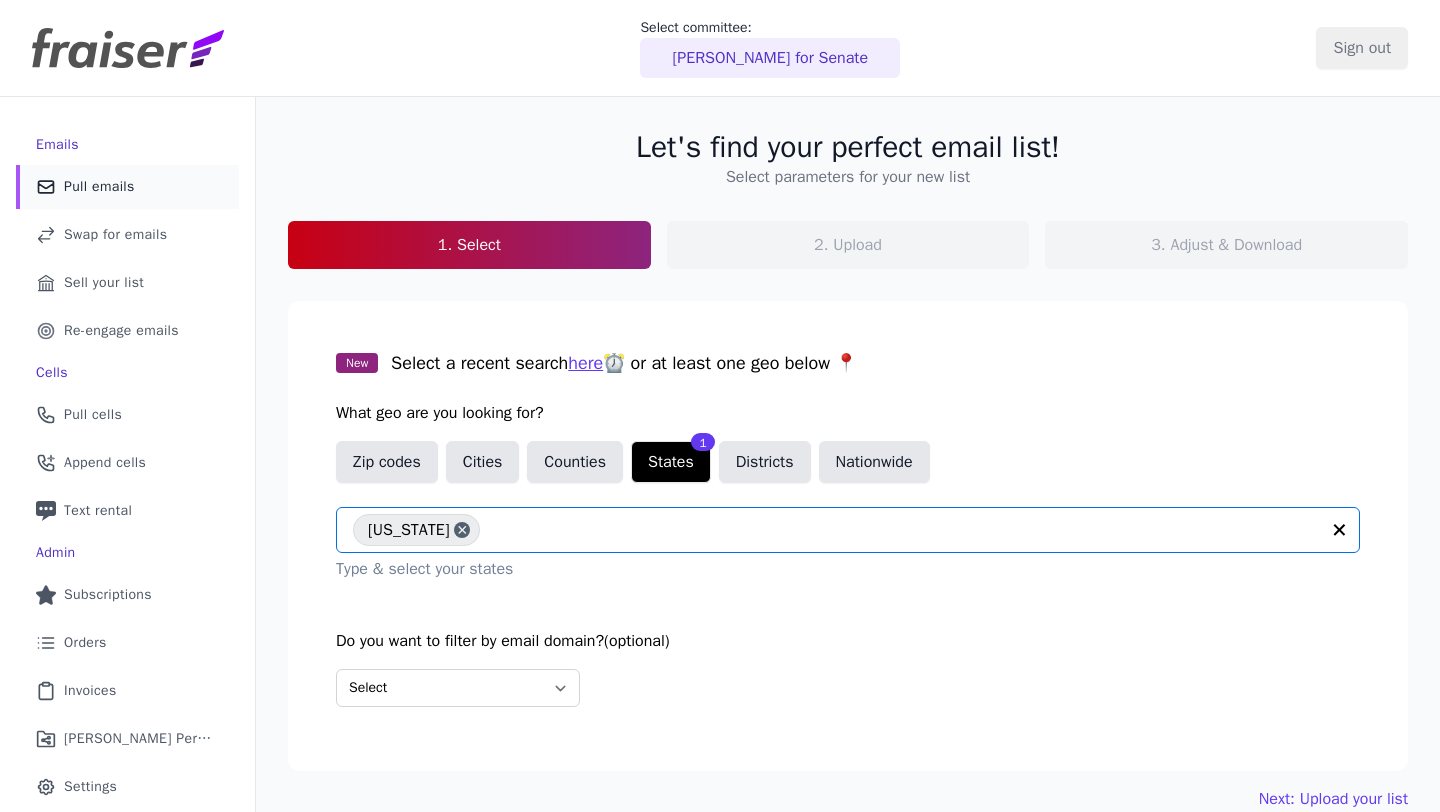scroll, scrollTop: 55, scrollLeft: 0, axis: vertical 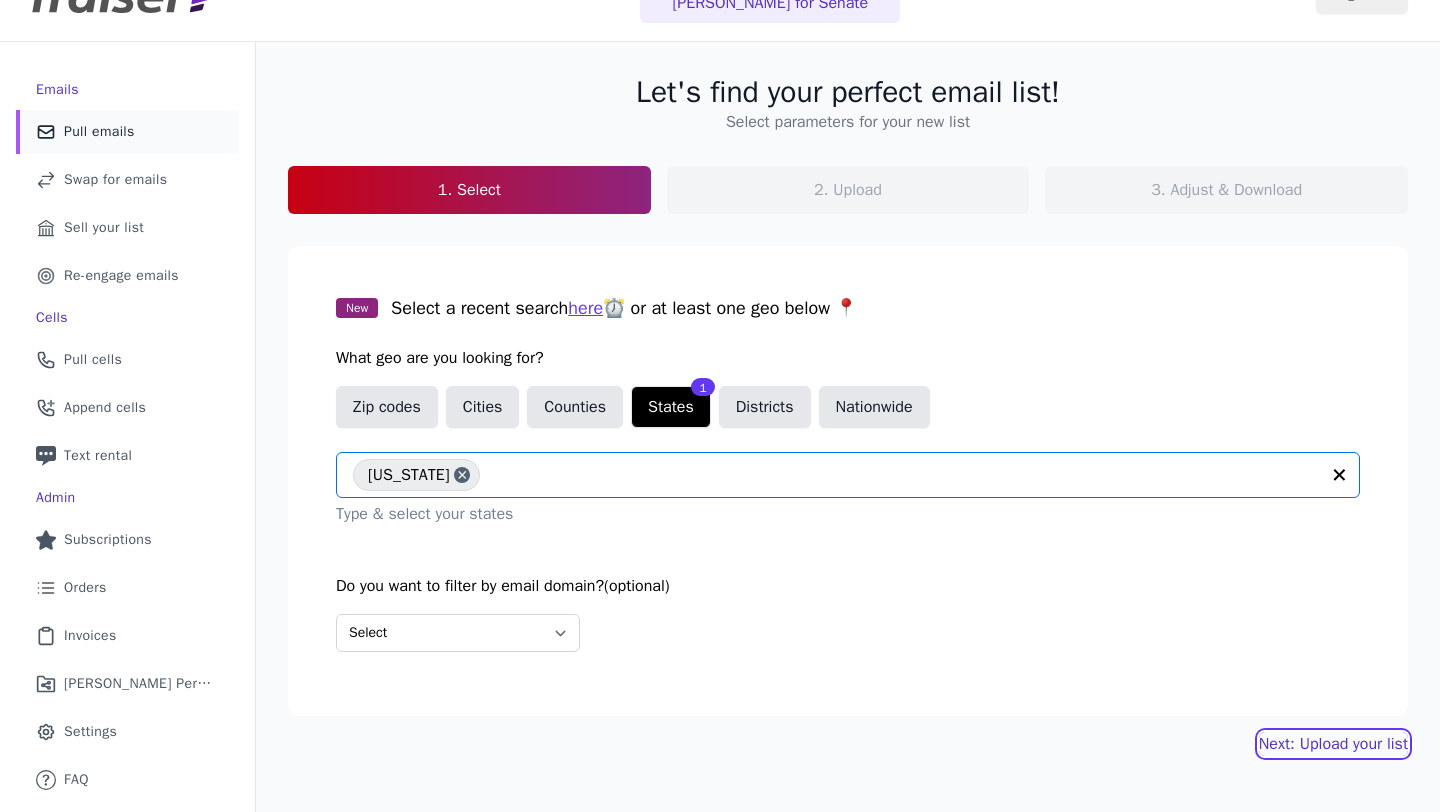 click on "Next: Upload your list" at bounding box center [1333, 744] 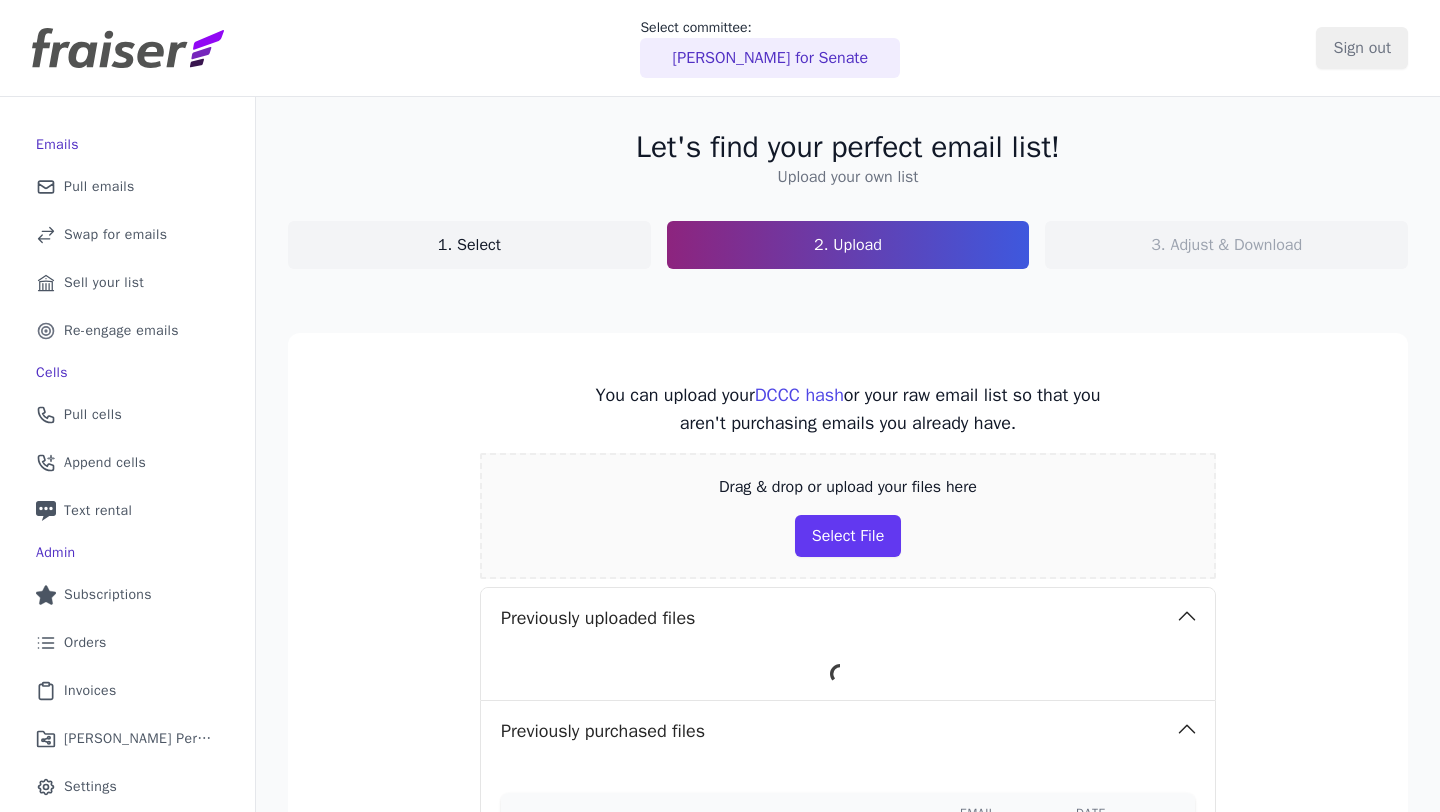 scroll, scrollTop: 0, scrollLeft: 0, axis: both 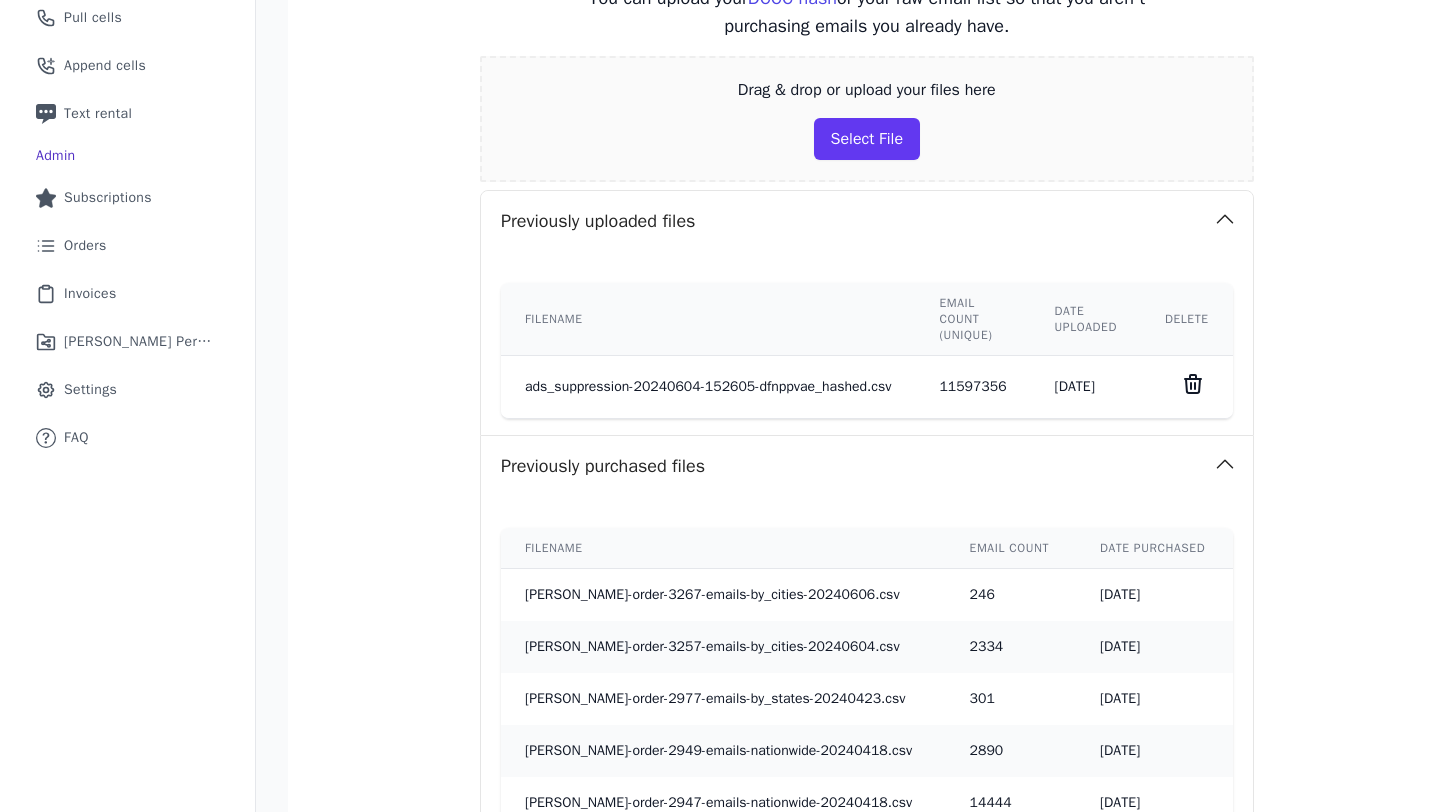 click 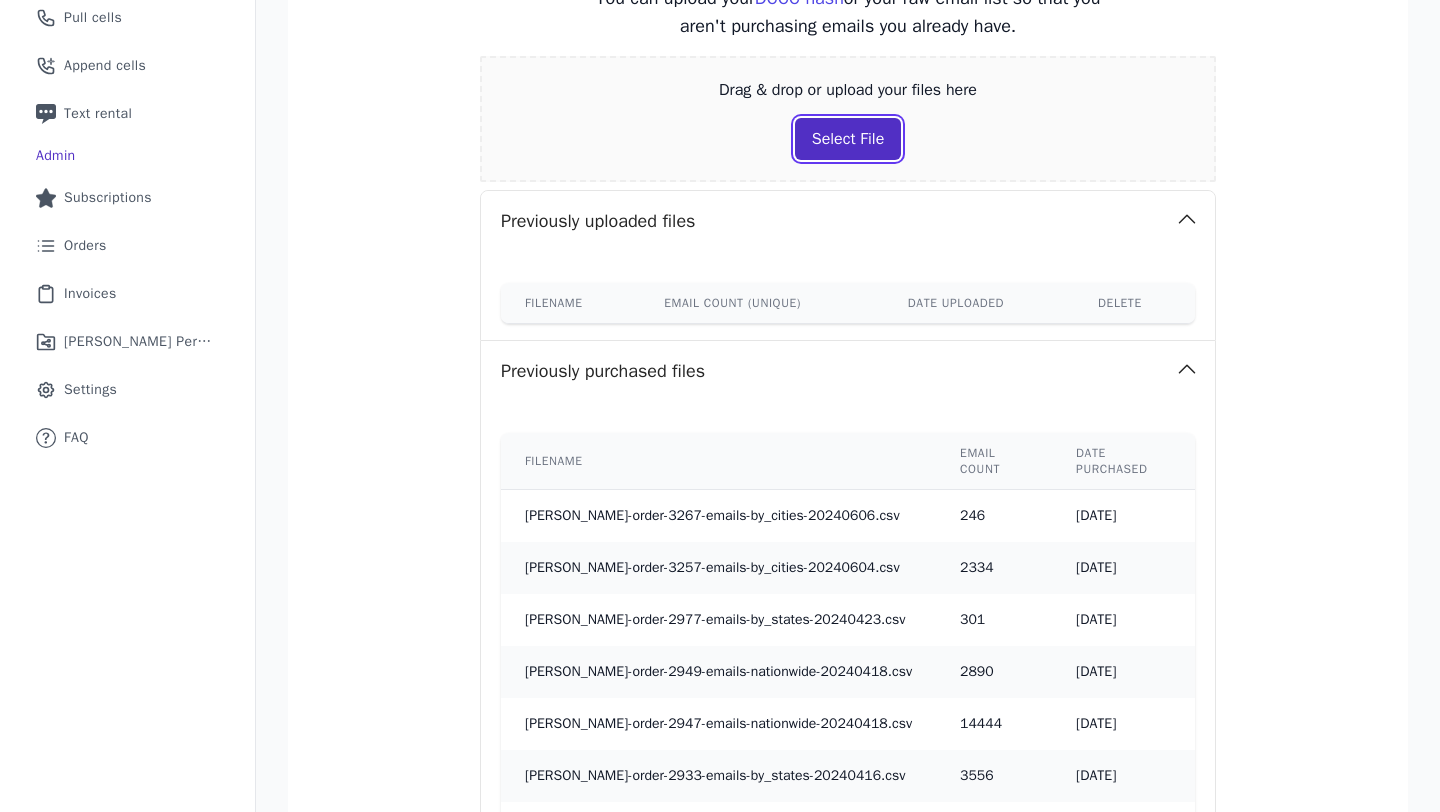 click on "Select File" at bounding box center [848, 139] 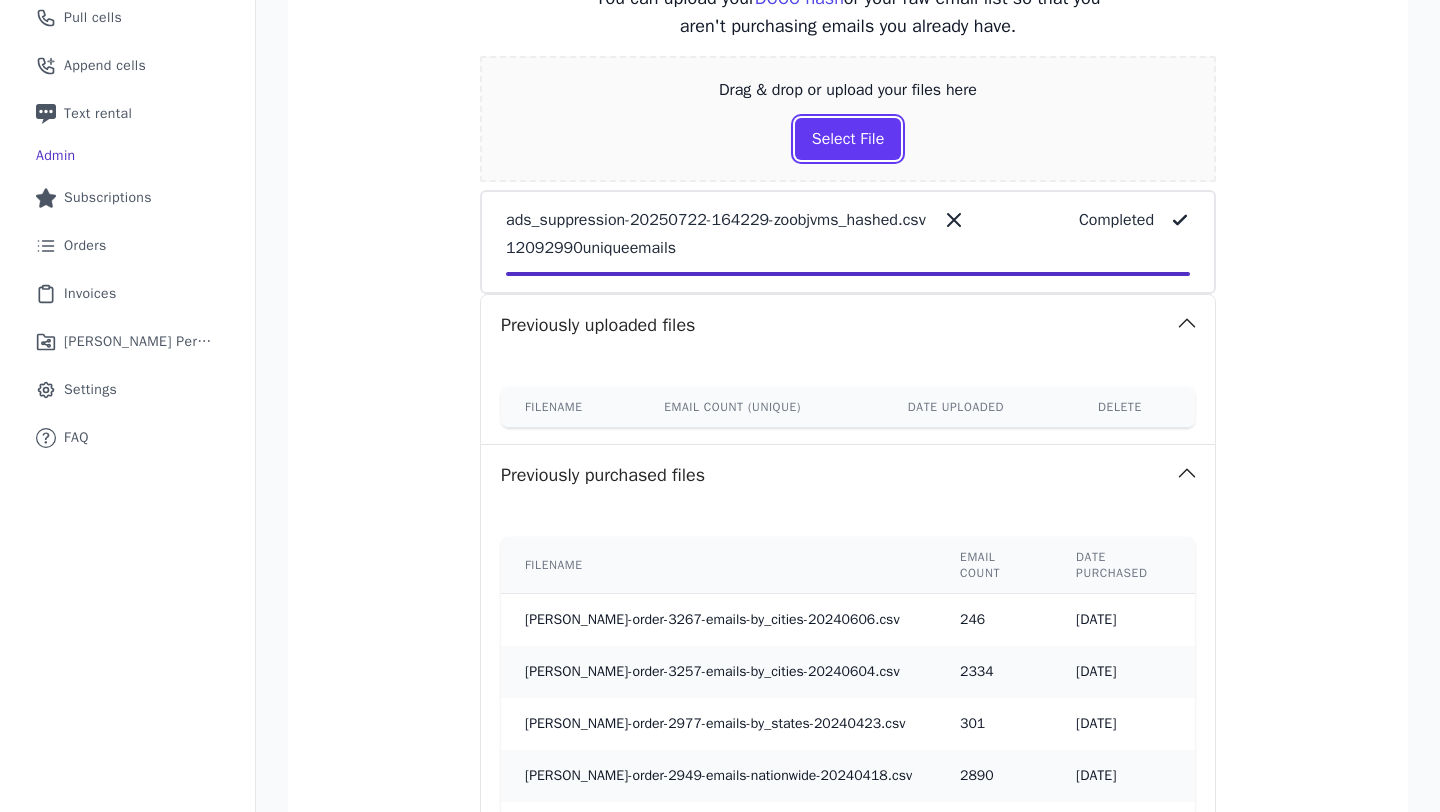 scroll, scrollTop: 845, scrollLeft: 0, axis: vertical 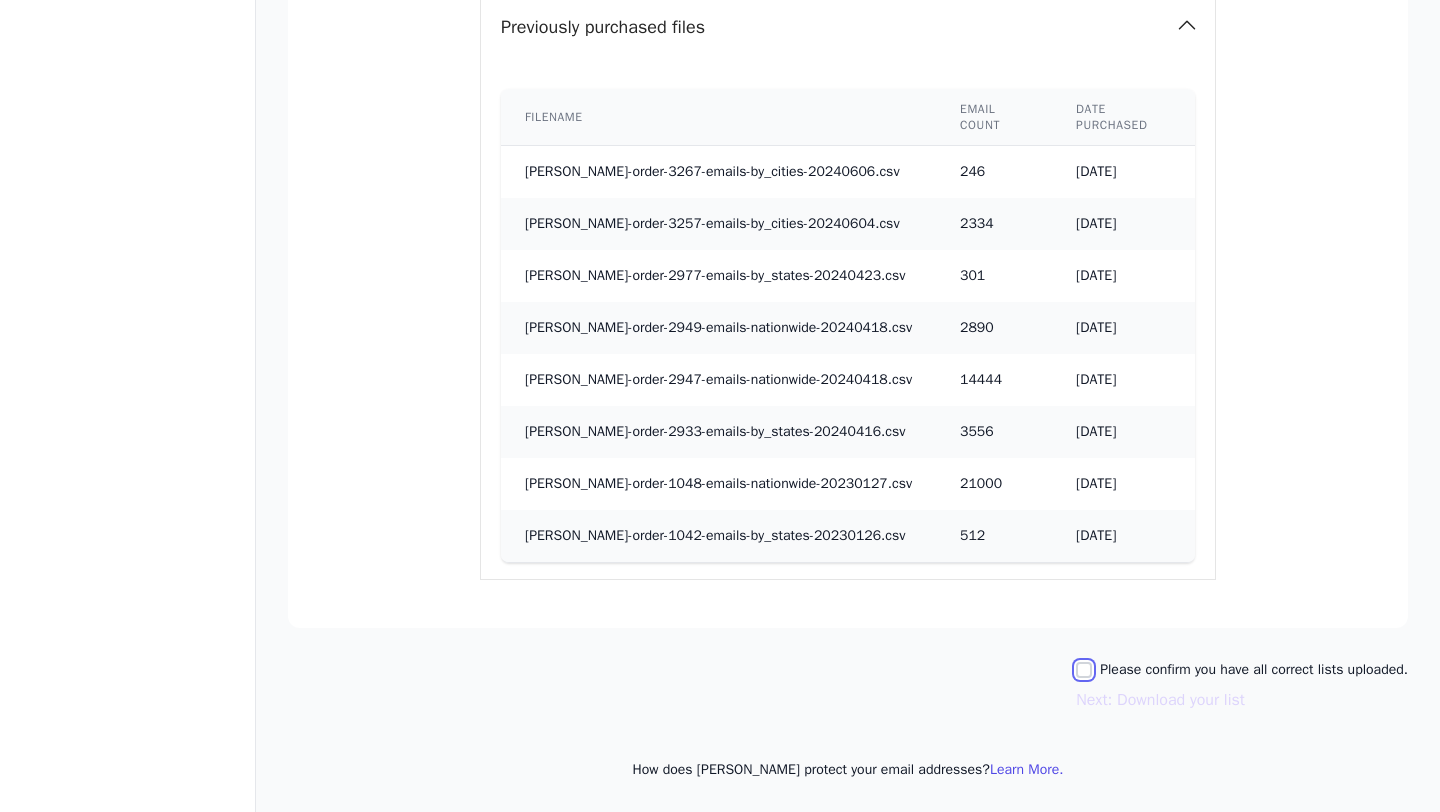 click on "Please confirm you have all correct lists uploaded." at bounding box center [1084, 670] 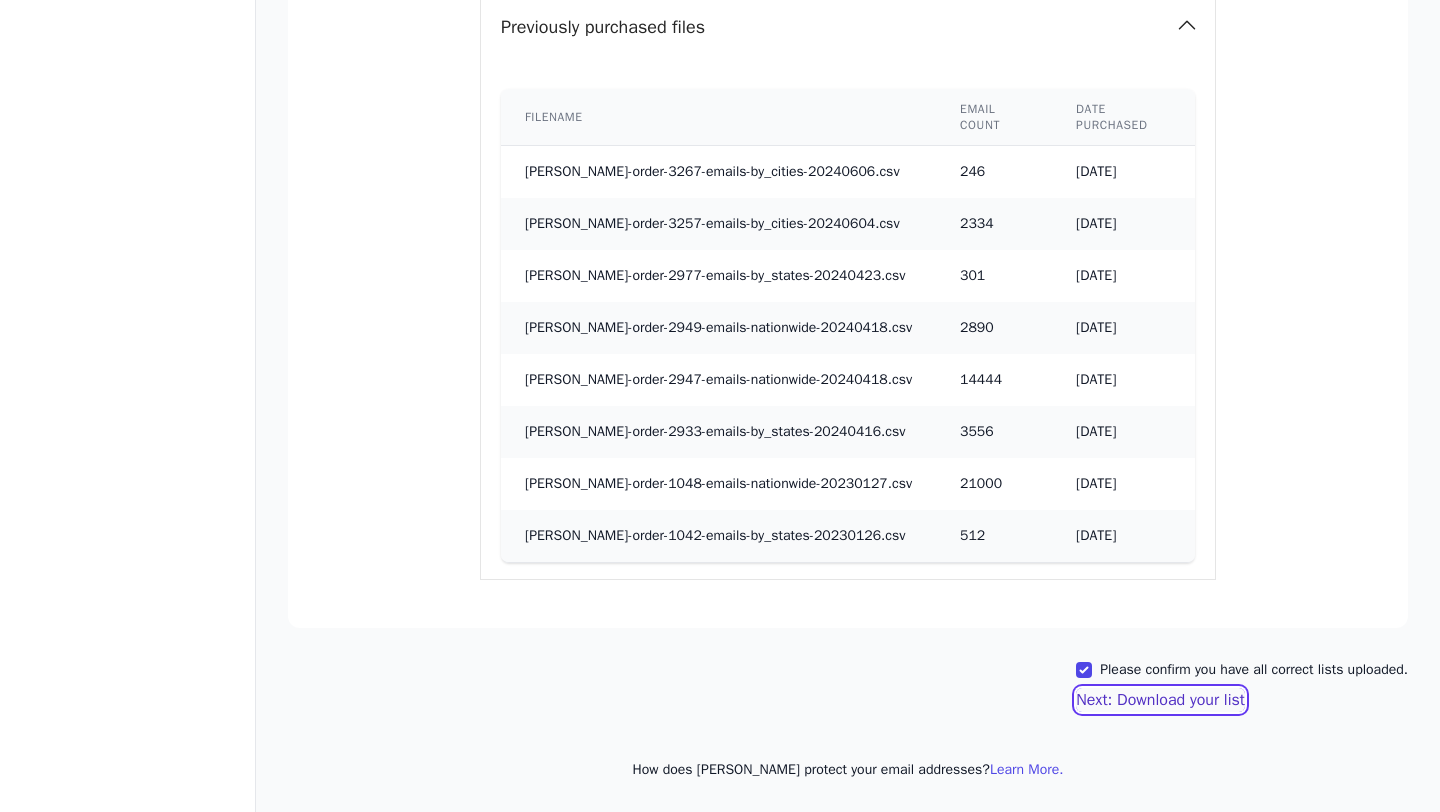 click on "Next: Download your list" at bounding box center [1160, 700] 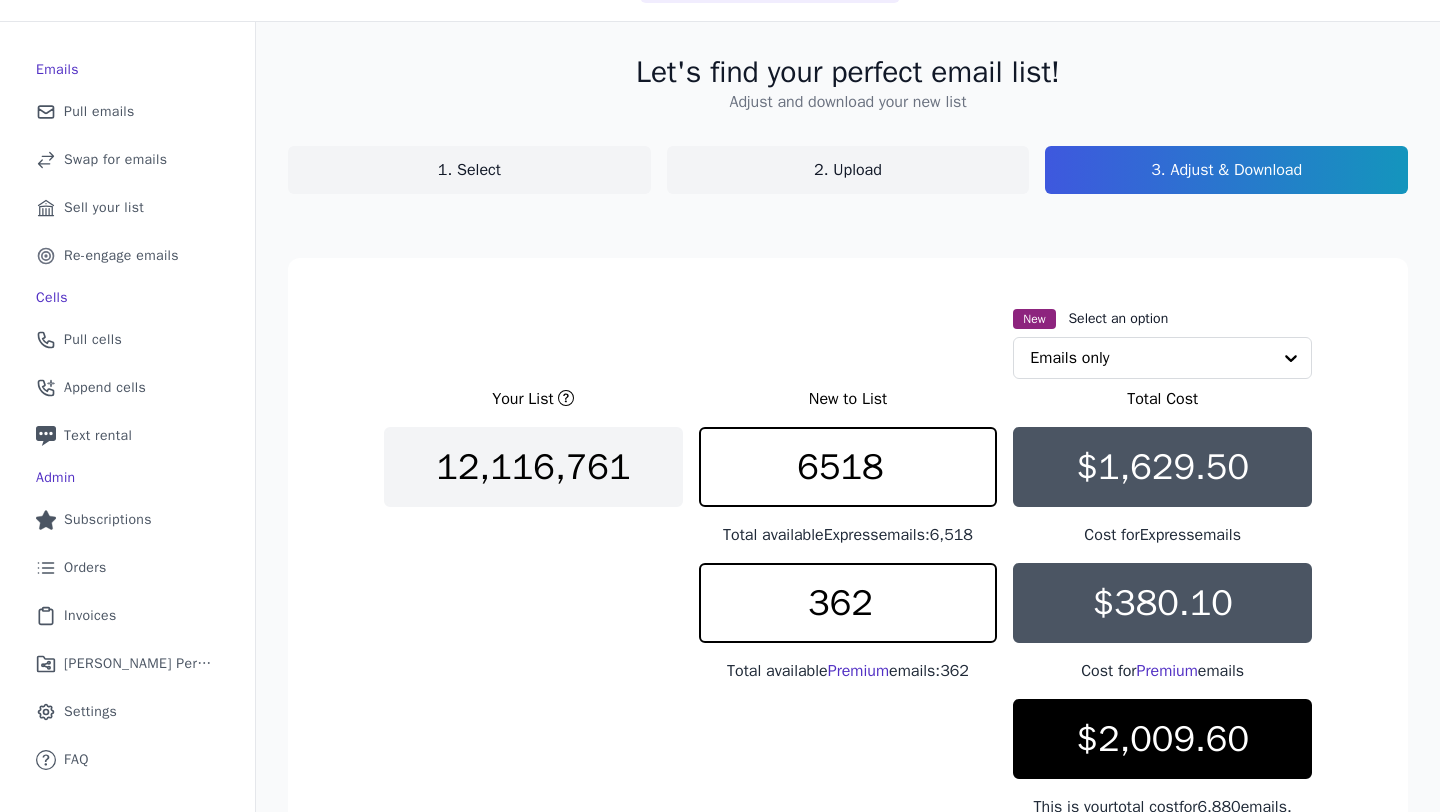 scroll, scrollTop: 151, scrollLeft: 0, axis: vertical 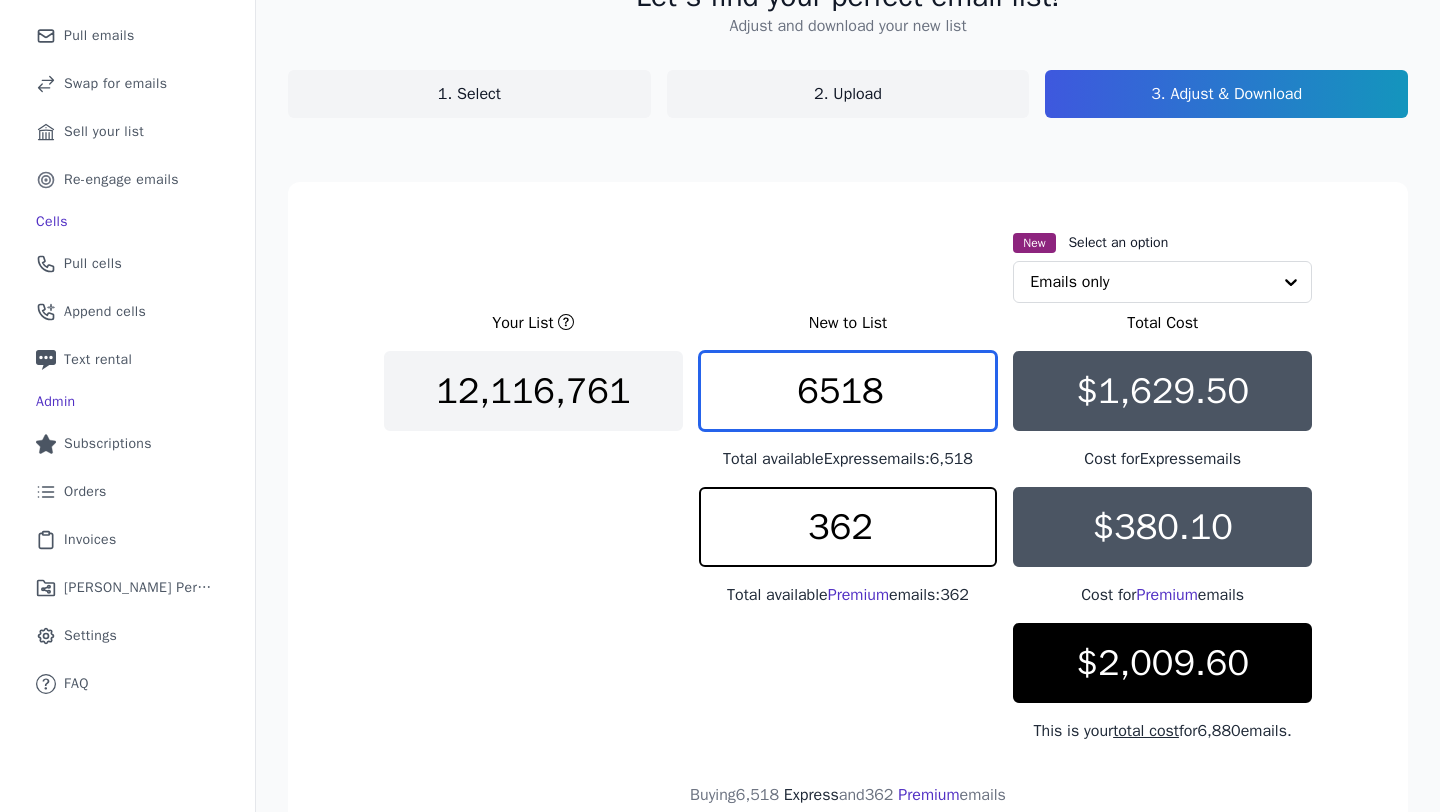 click on "6518" at bounding box center [848, 391] 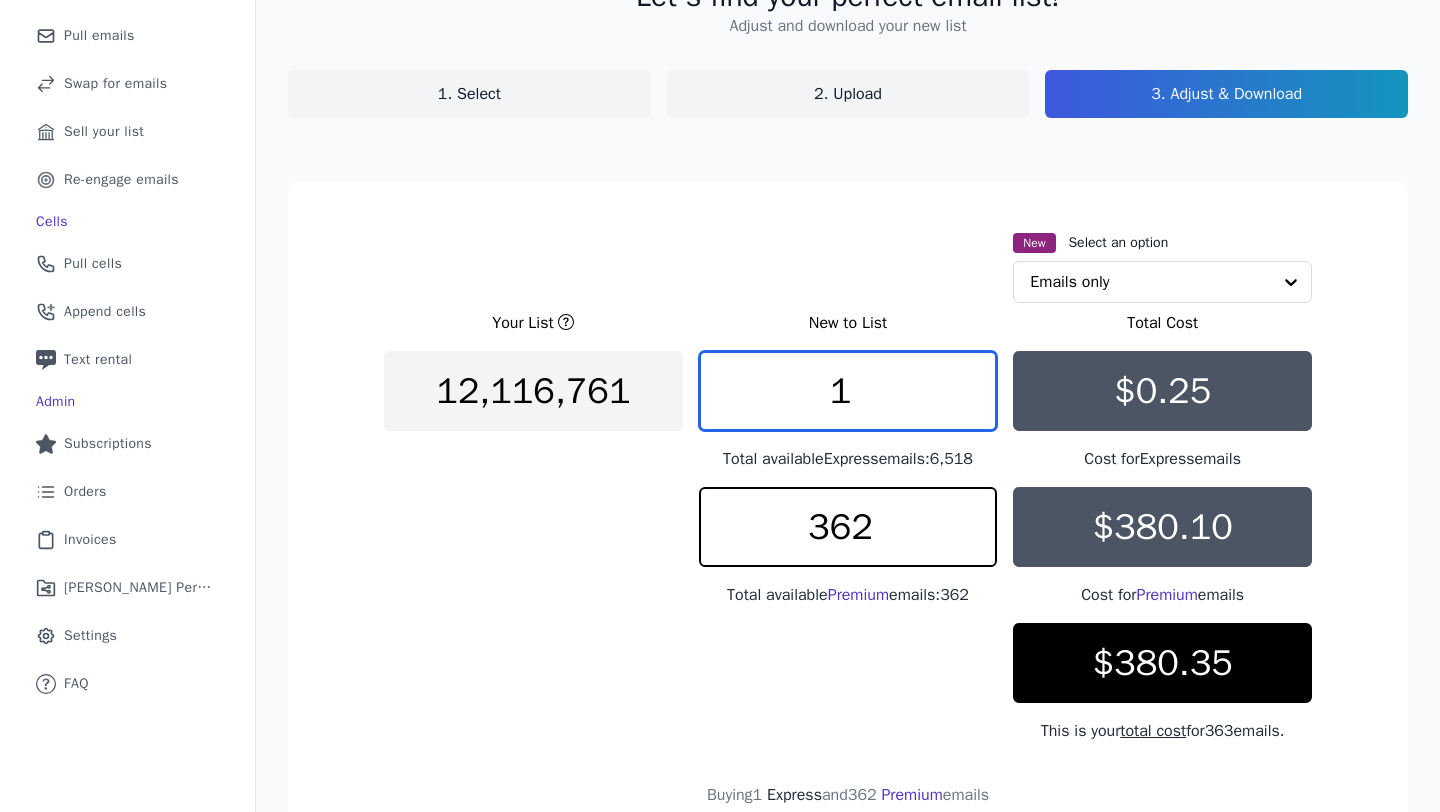 click on "1" at bounding box center (848, 391) 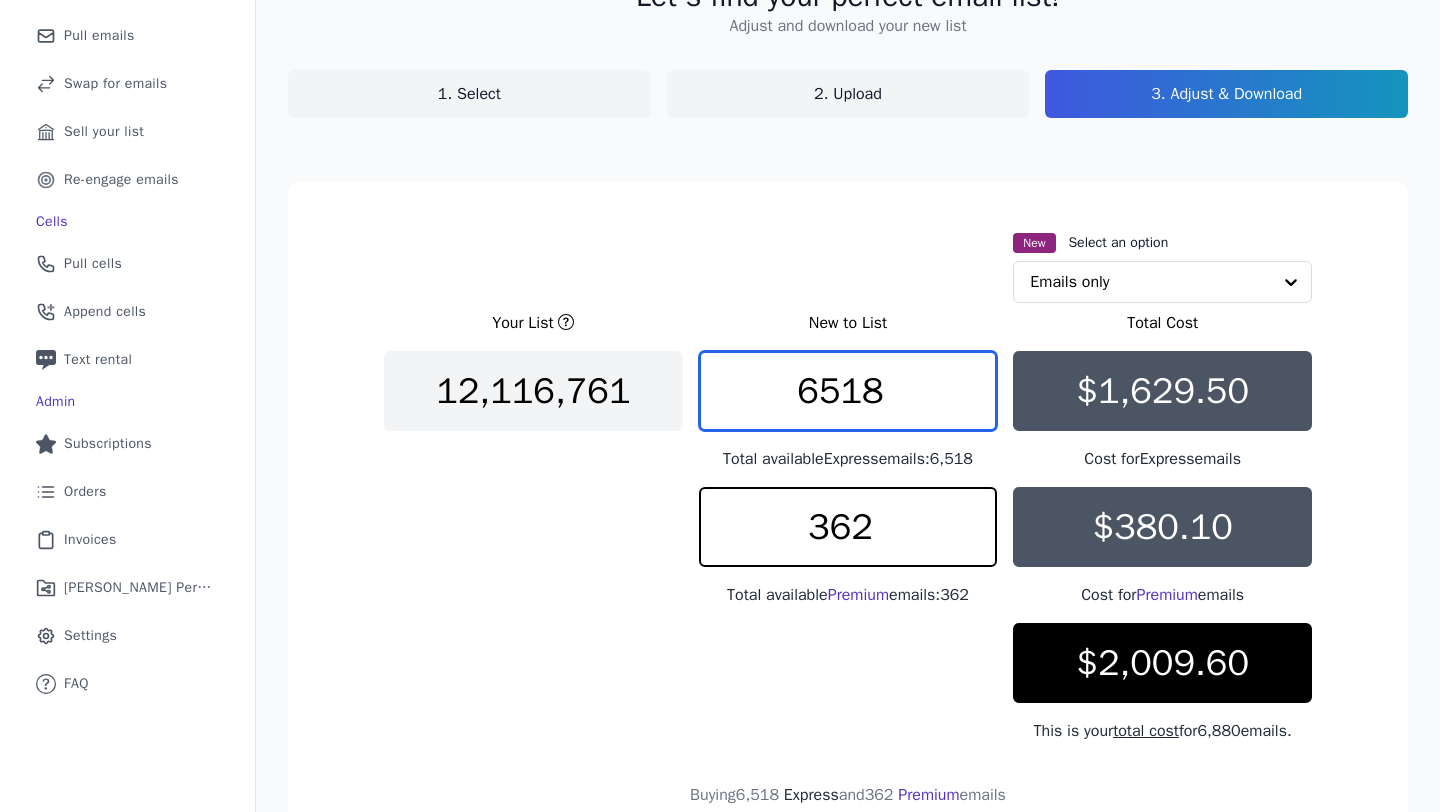 click on "6518" at bounding box center (848, 391) 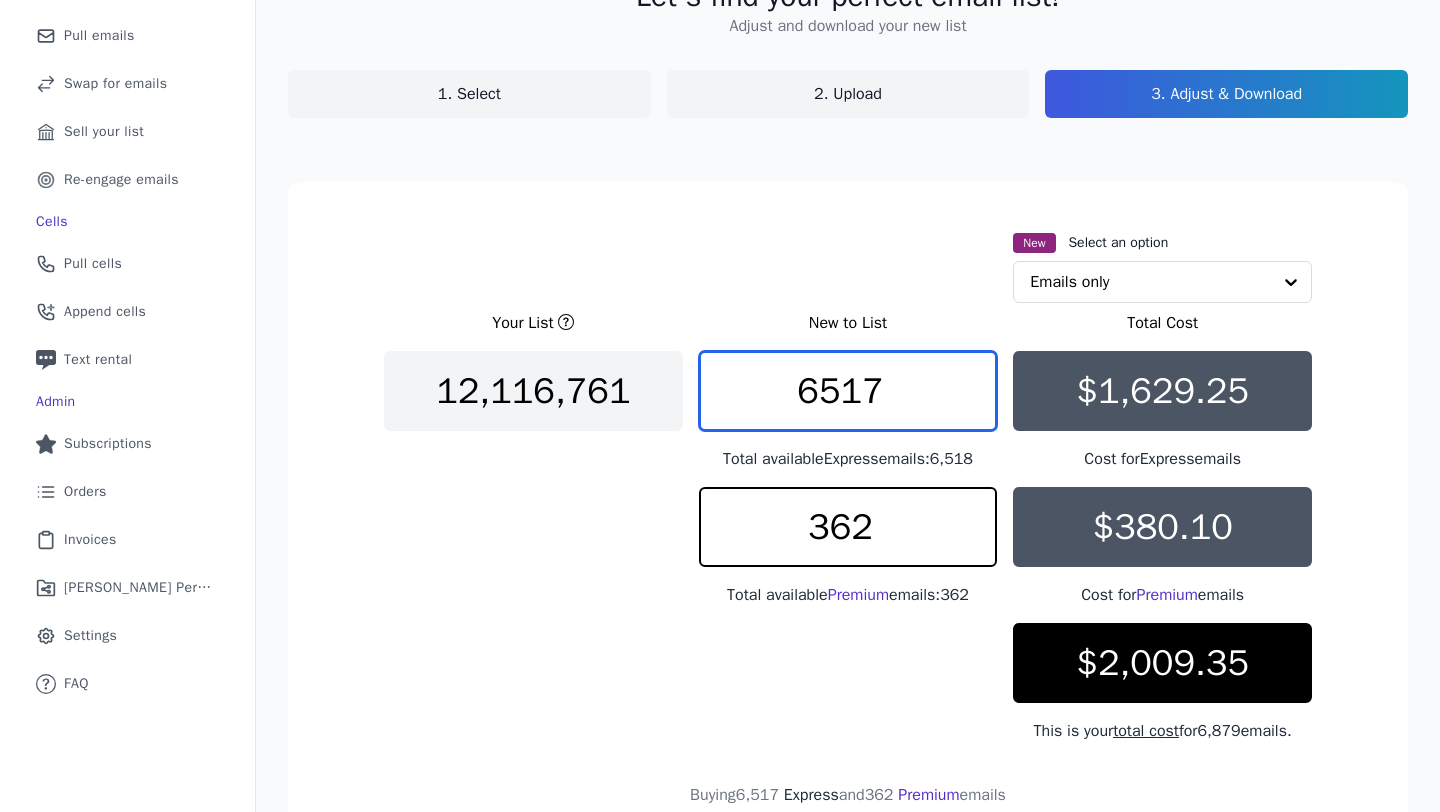 click on "6517" at bounding box center [848, 391] 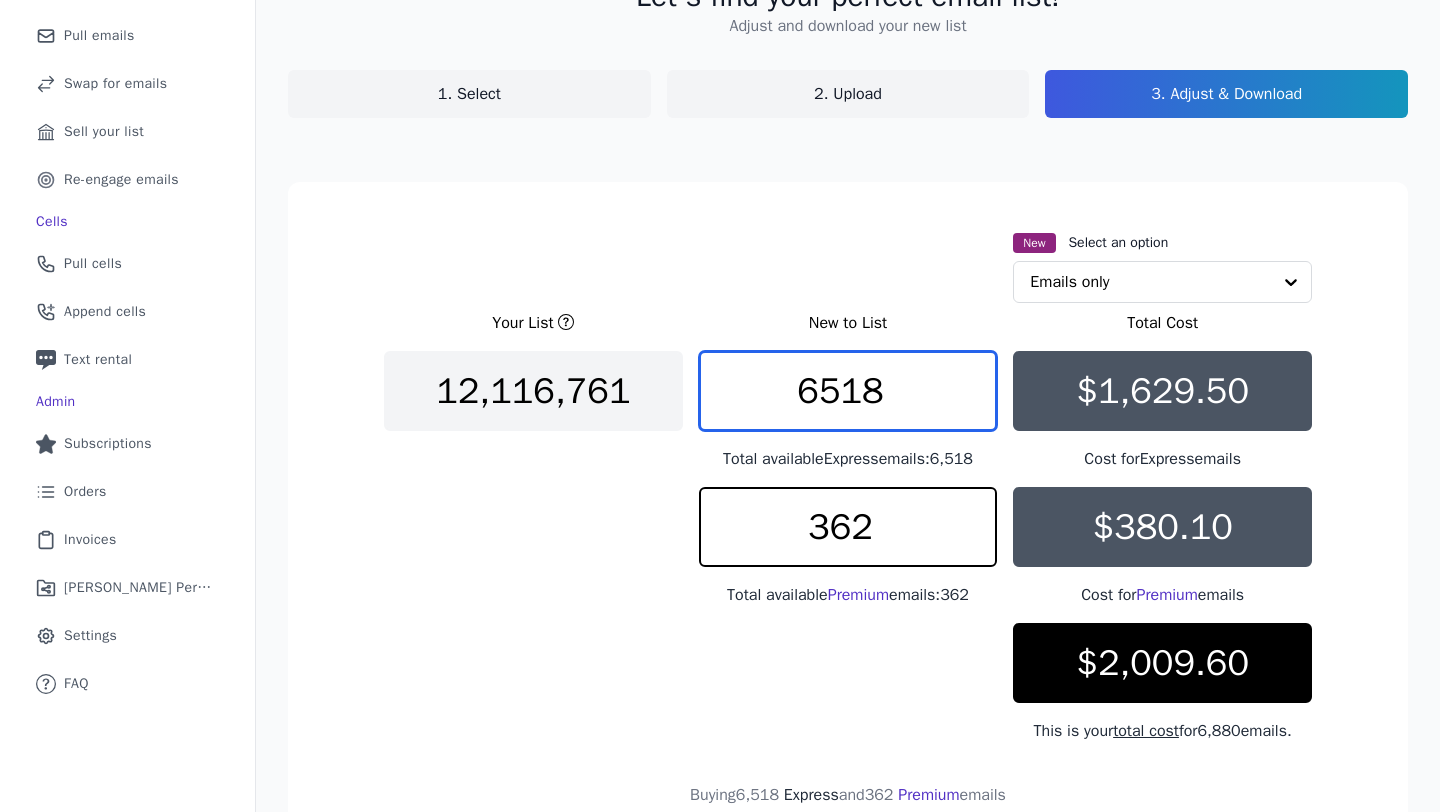 type on "6518" 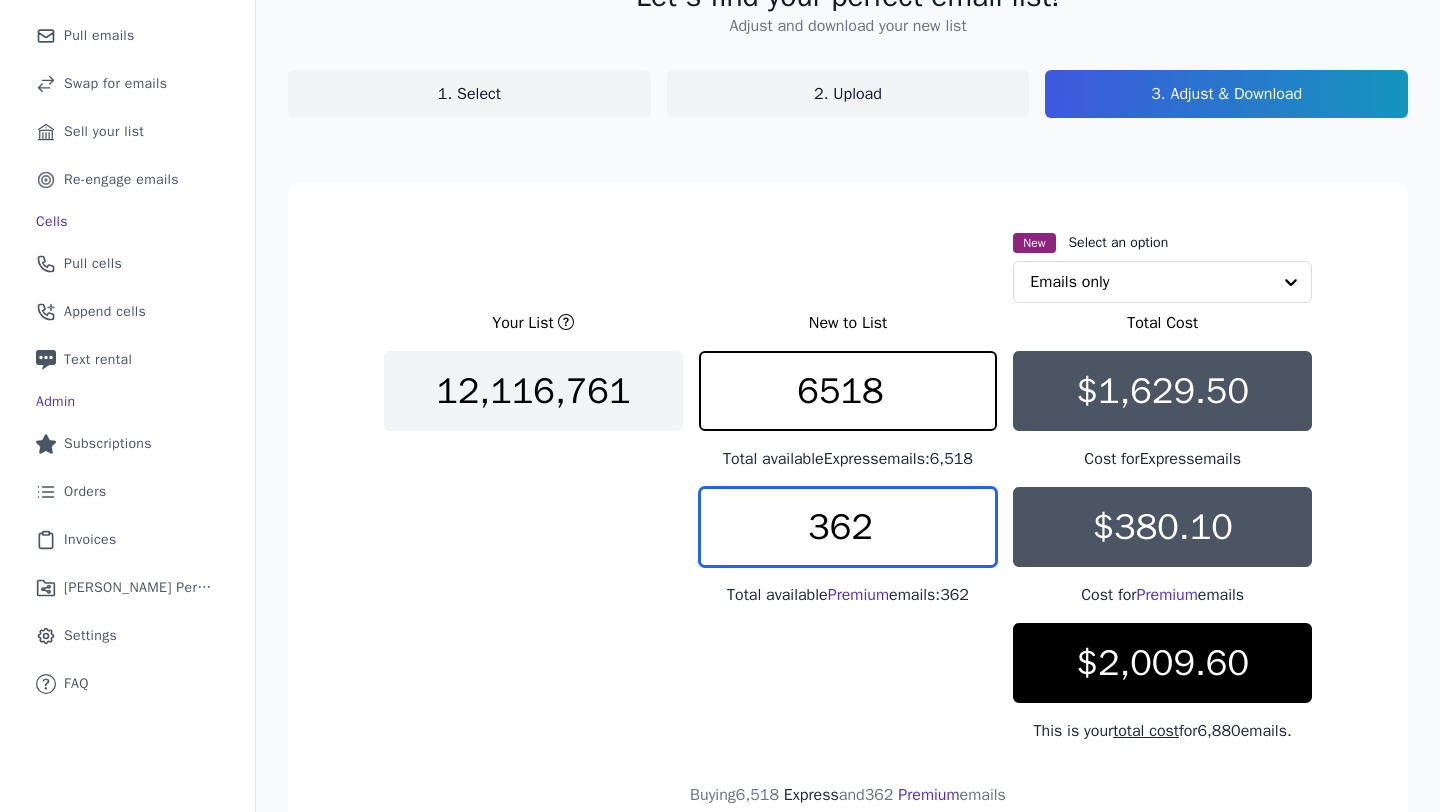 click on "362" at bounding box center [848, 527] 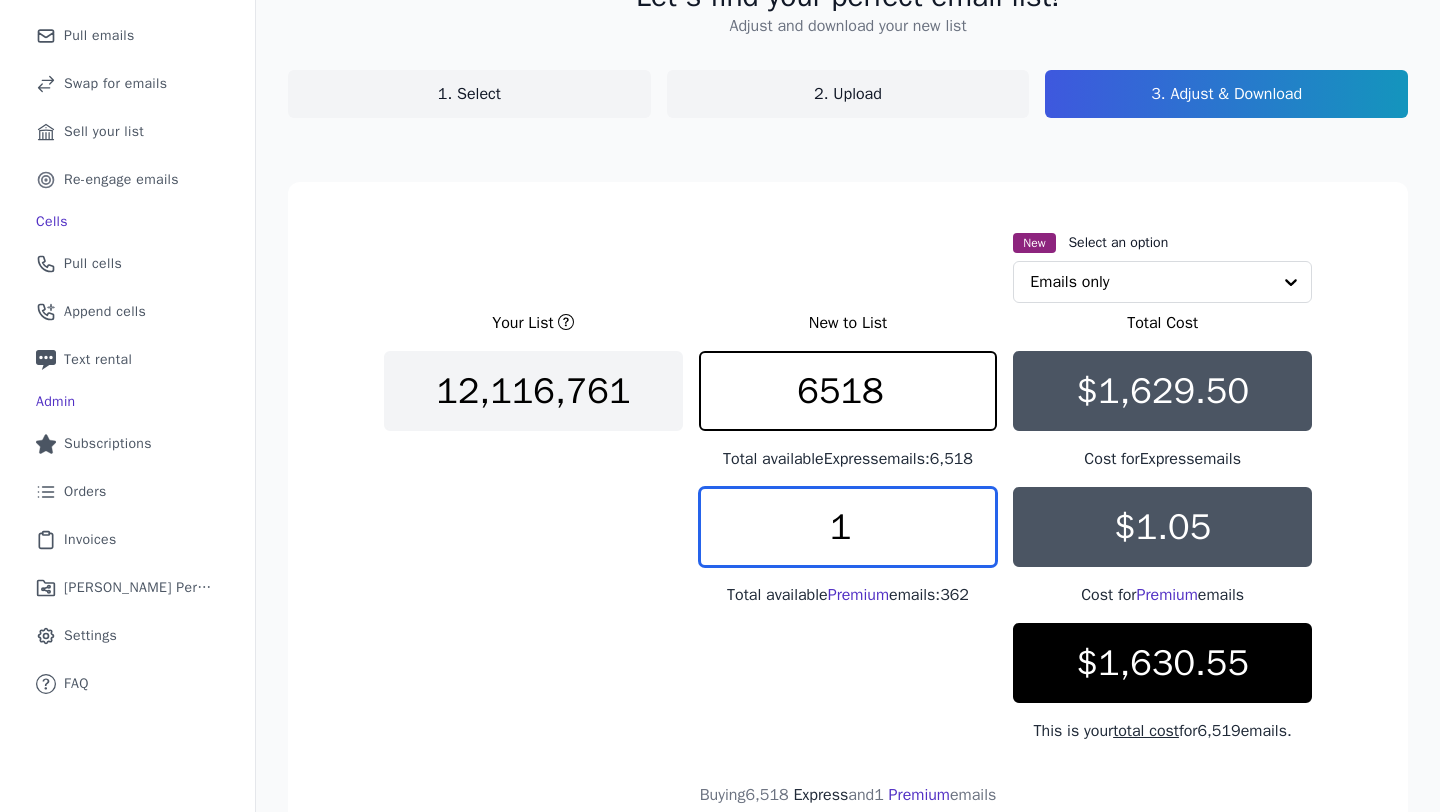 type on "1" 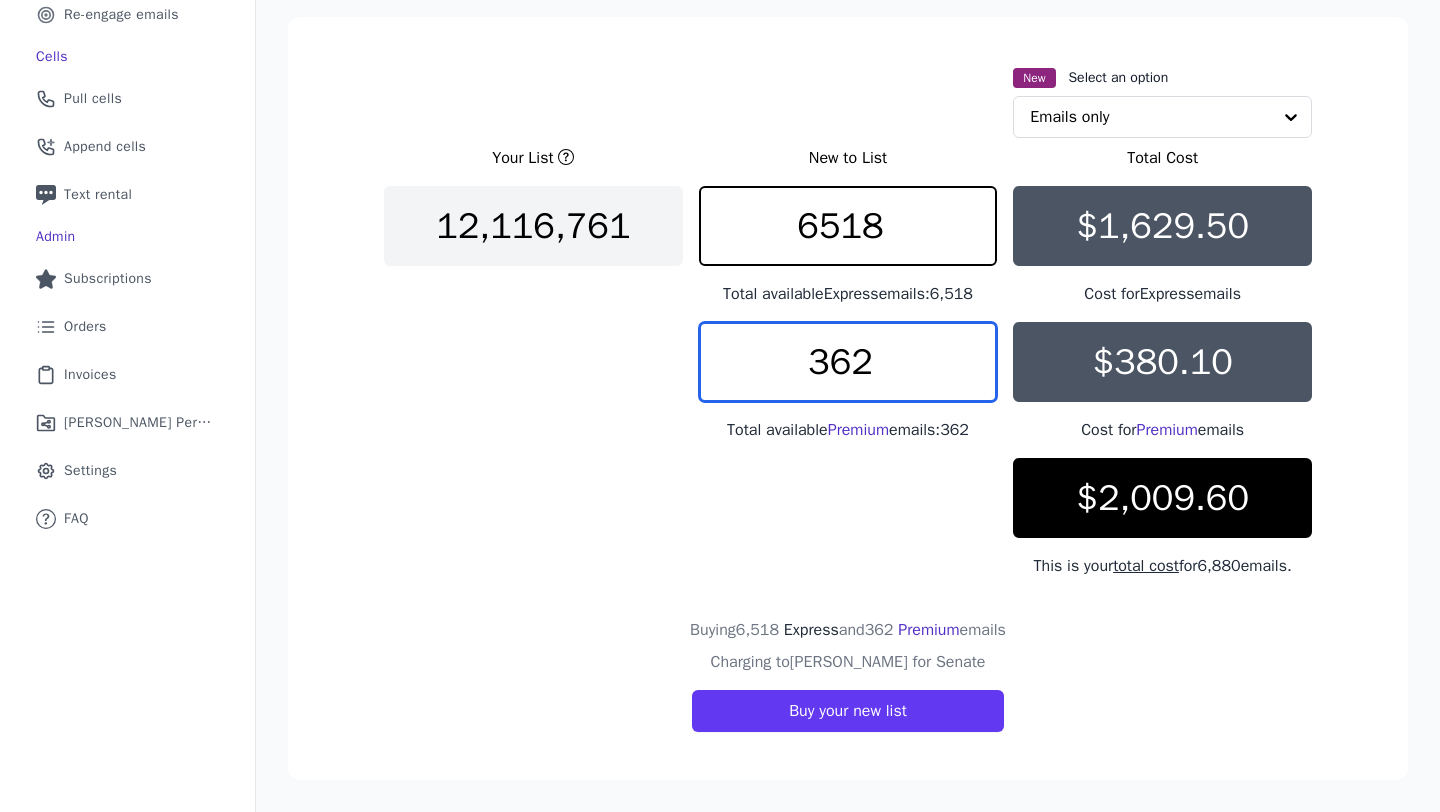 scroll, scrollTop: 0, scrollLeft: 0, axis: both 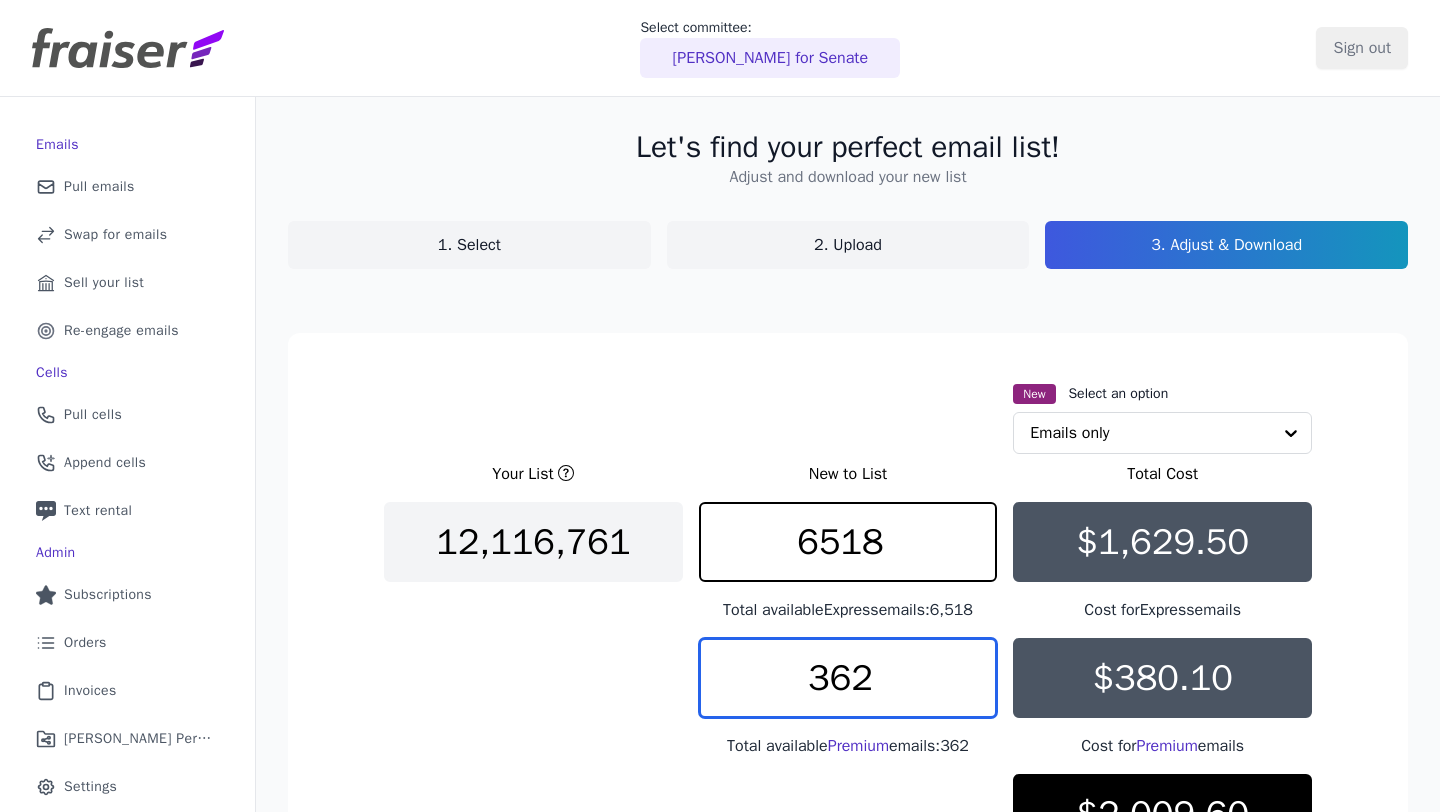 type on "362" 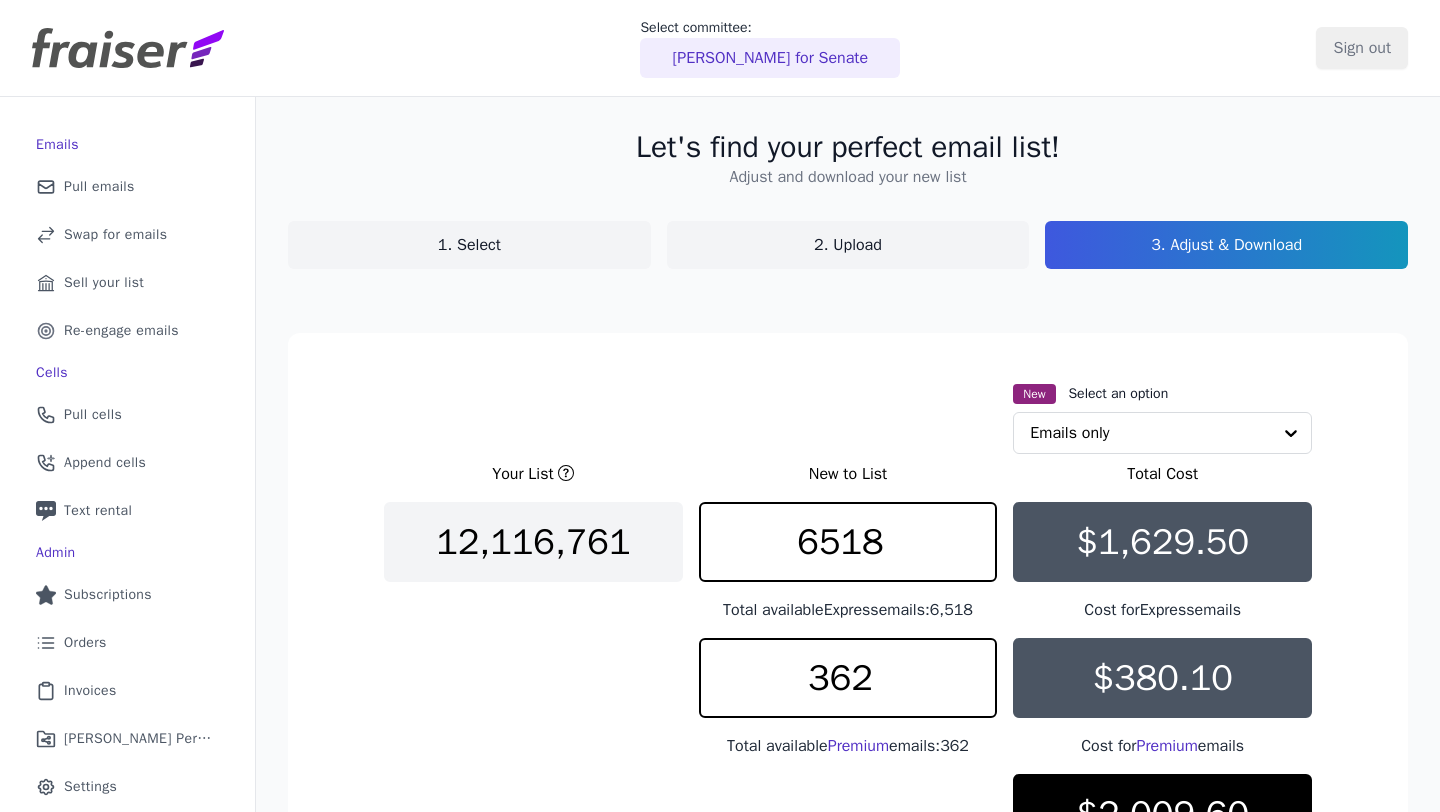 click on "1. Select" at bounding box center [469, 245] 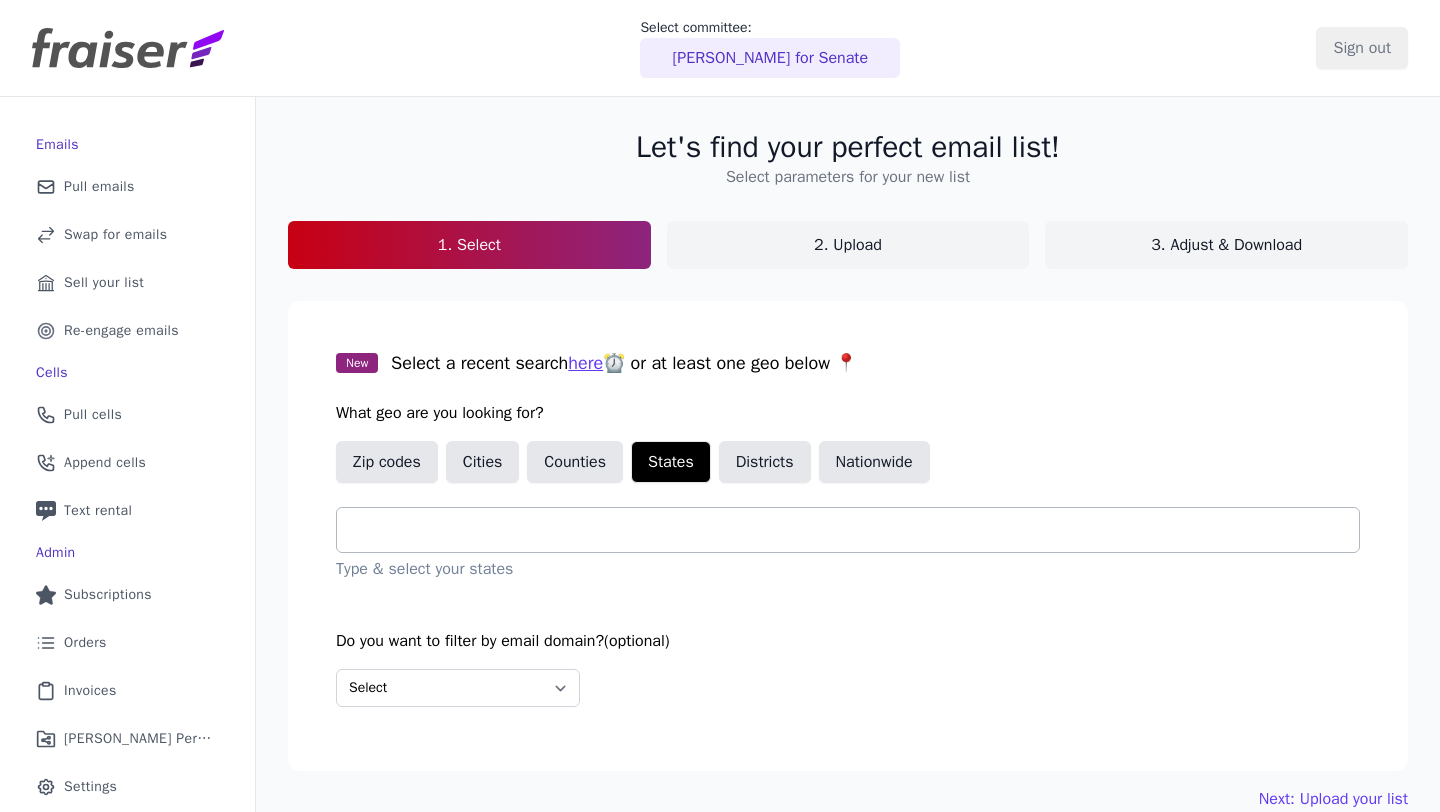 click on "New   Select a recent search  here  ⏰ or at least one geo below 📍   What geo are you looking for?   Zip codes   Cities   Counties   States   Districts     Nationwide                         Type & select your states     Do you want to filter by email domain?  (optional)   Select Include only these domains Include none of these domains" at bounding box center (848, 536) 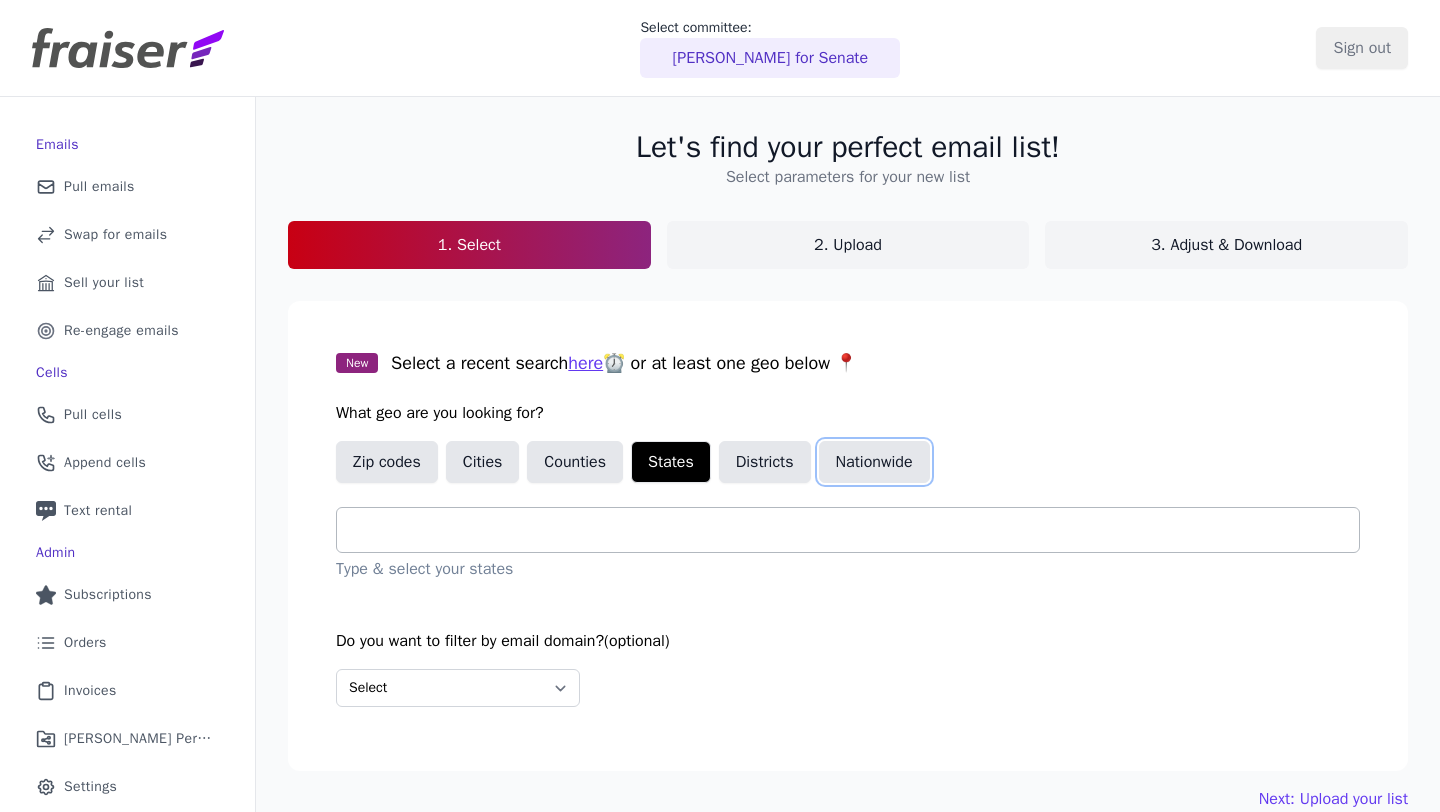 click on "Nationwide" at bounding box center [874, 462] 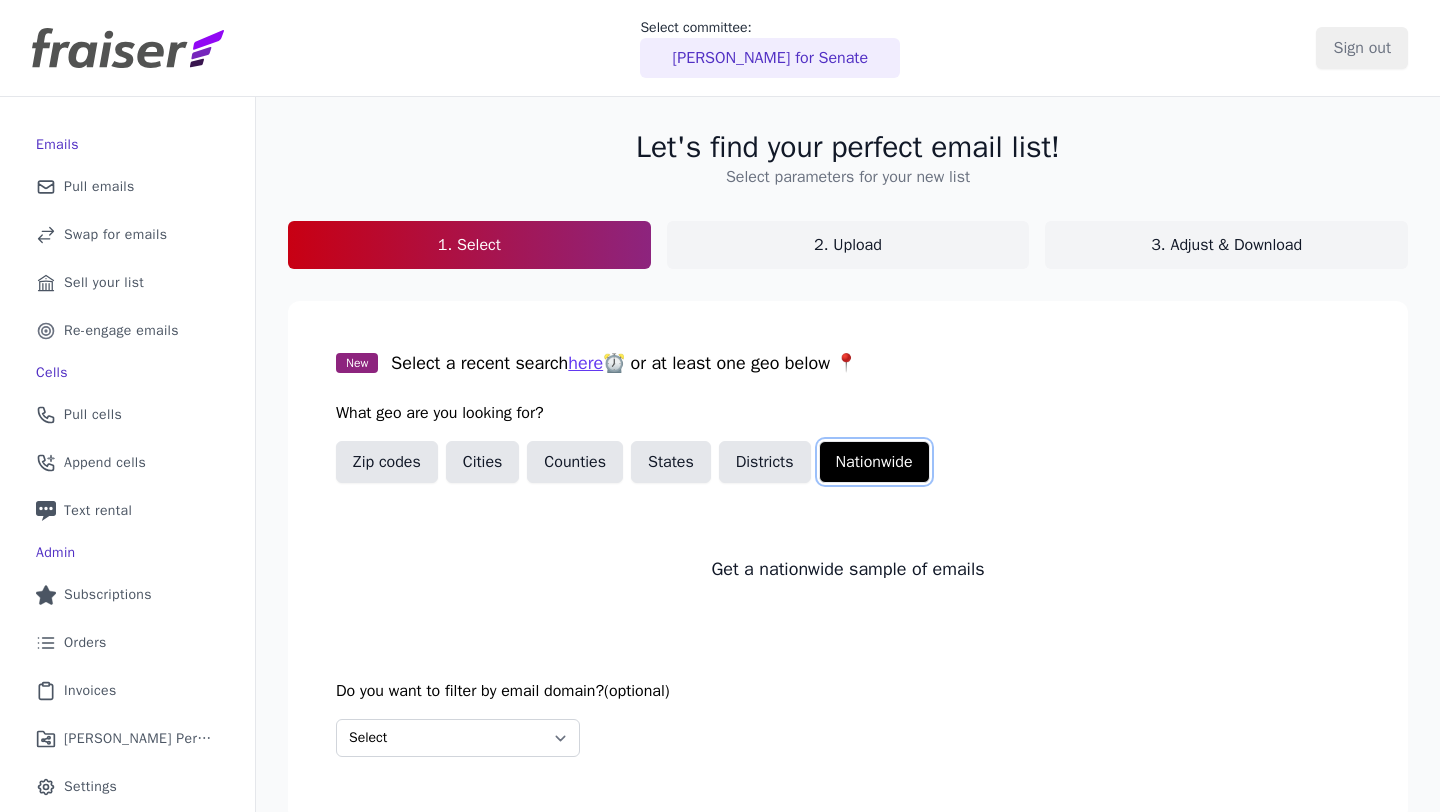 scroll, scrollTop: 97, scrollLeft: 0, axis: vertical 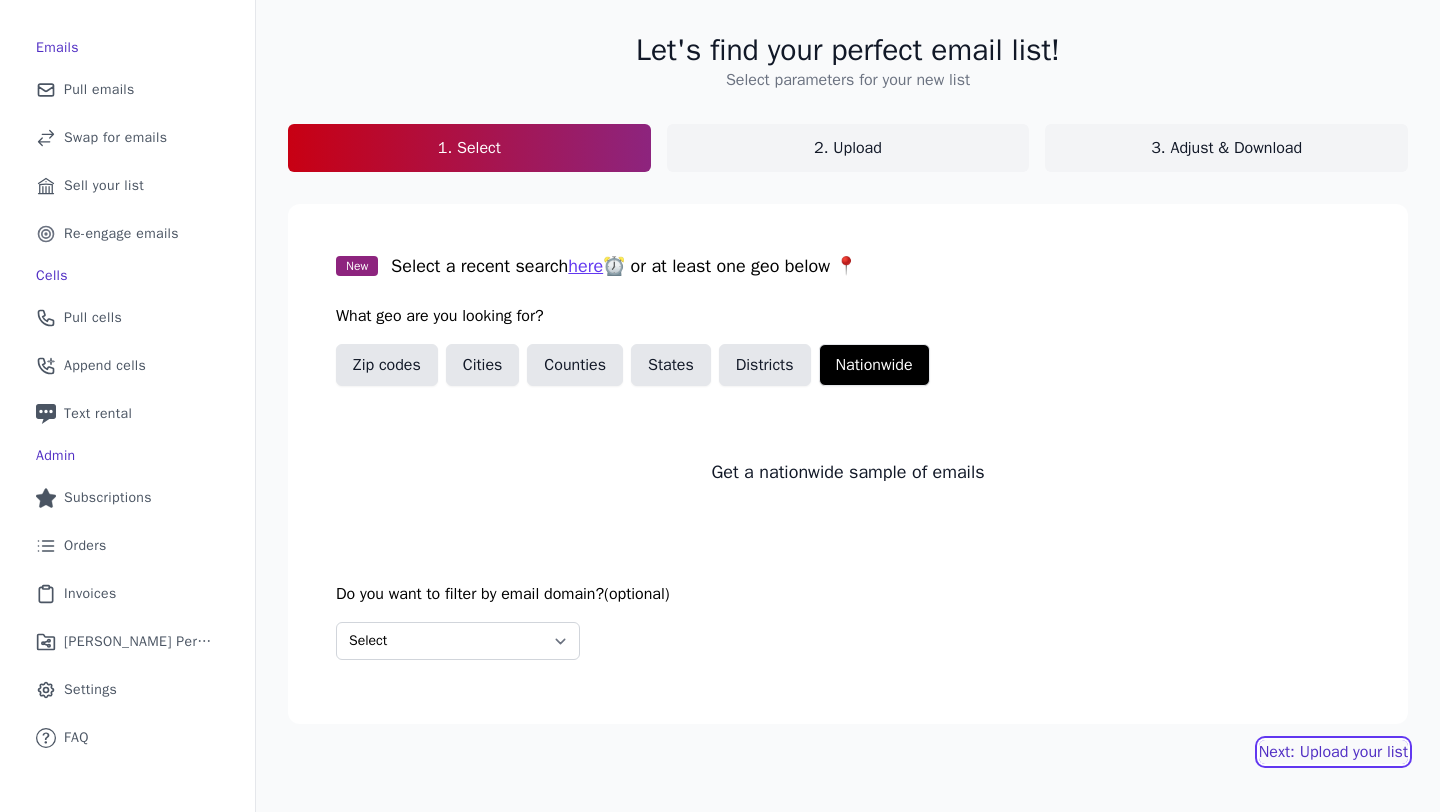 click on "Next: Upload your list" at bounding box center [1333, 752] 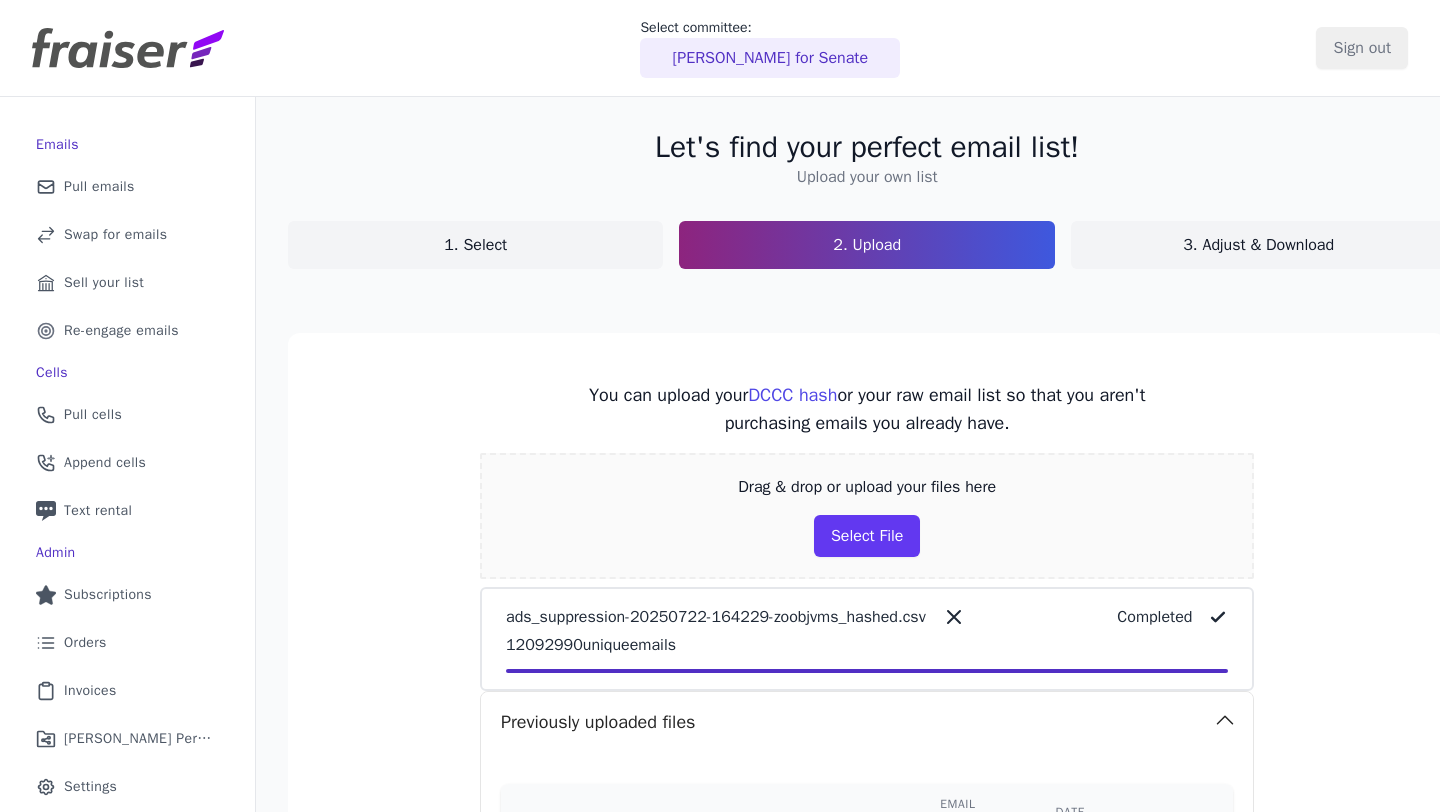 scroll, scrollTop: 0, scrollLeft: 0, axis: both 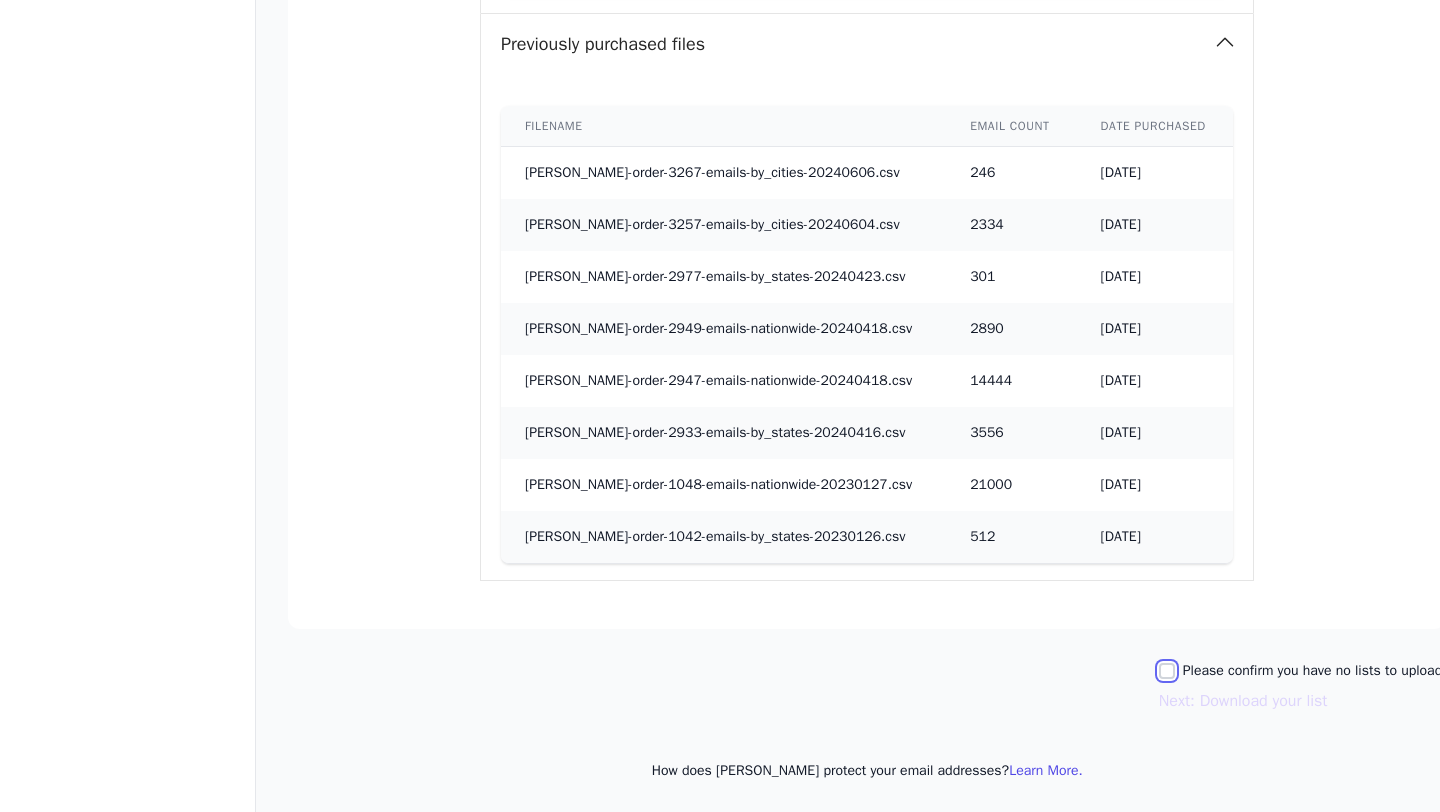 click on "Please confirm you have no lists to upload." at bounding box center (1167, 671) 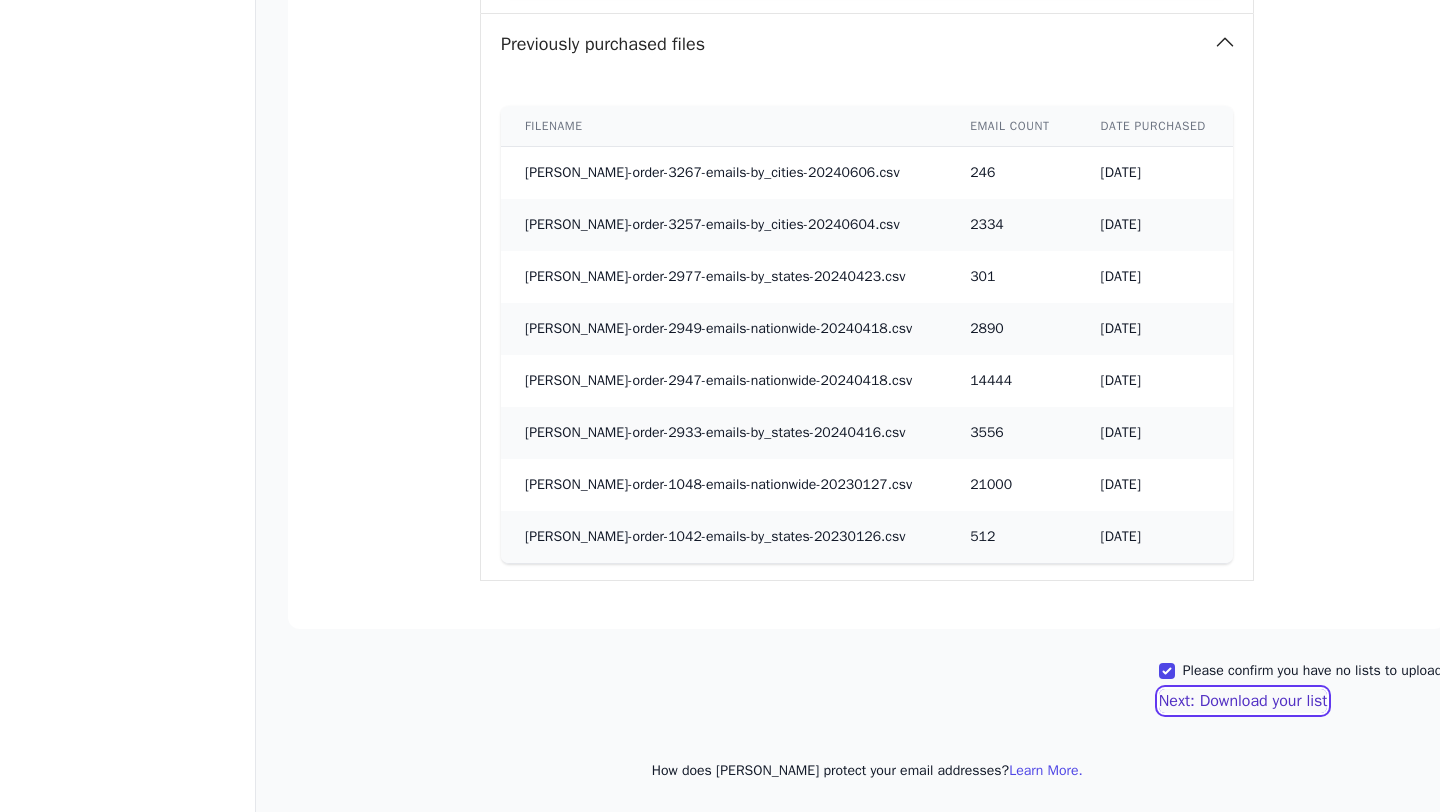 click on "Next: Download your list" at bounding box center (1243, 701) 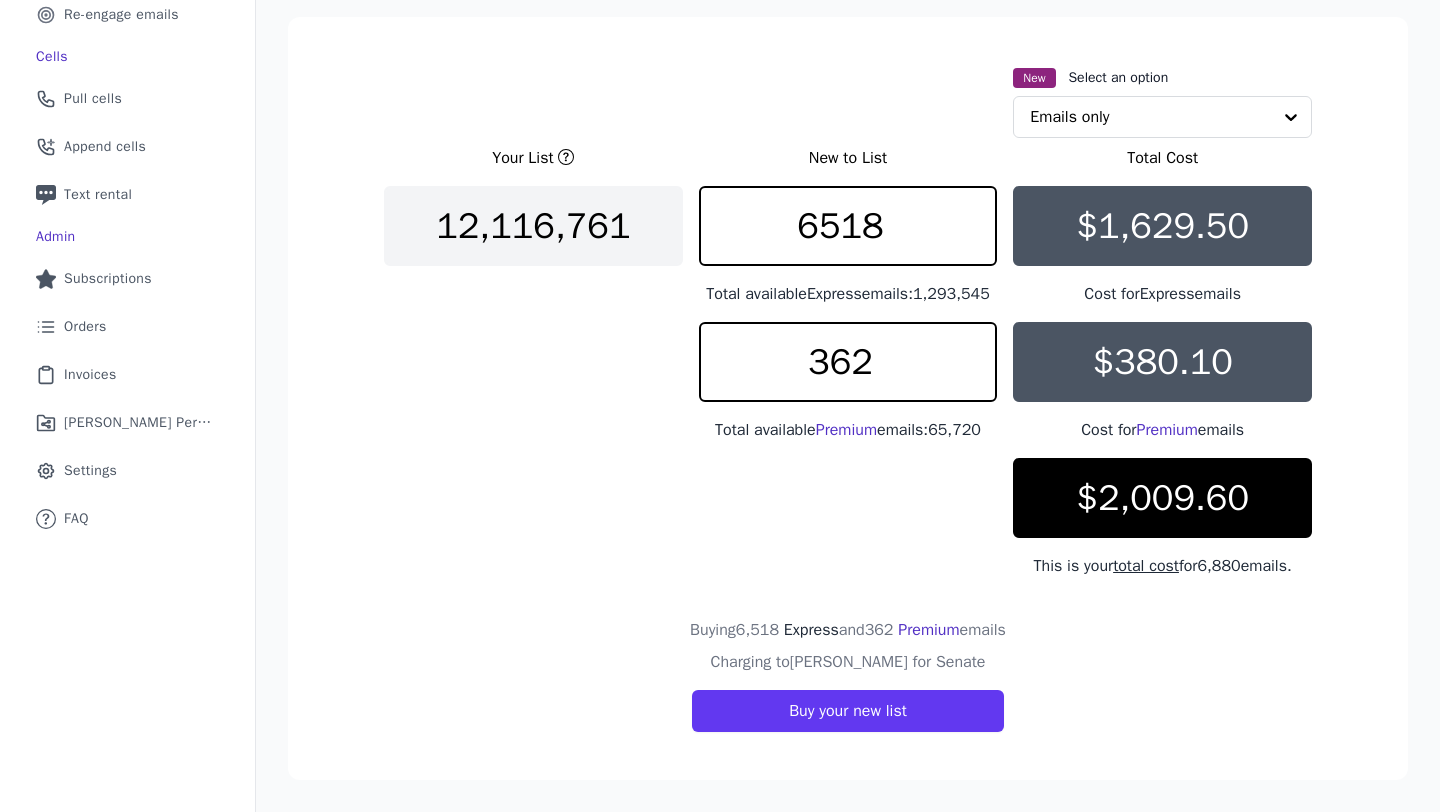 scroll, scrollTop: 0, scrollLeft: 0, axis: both 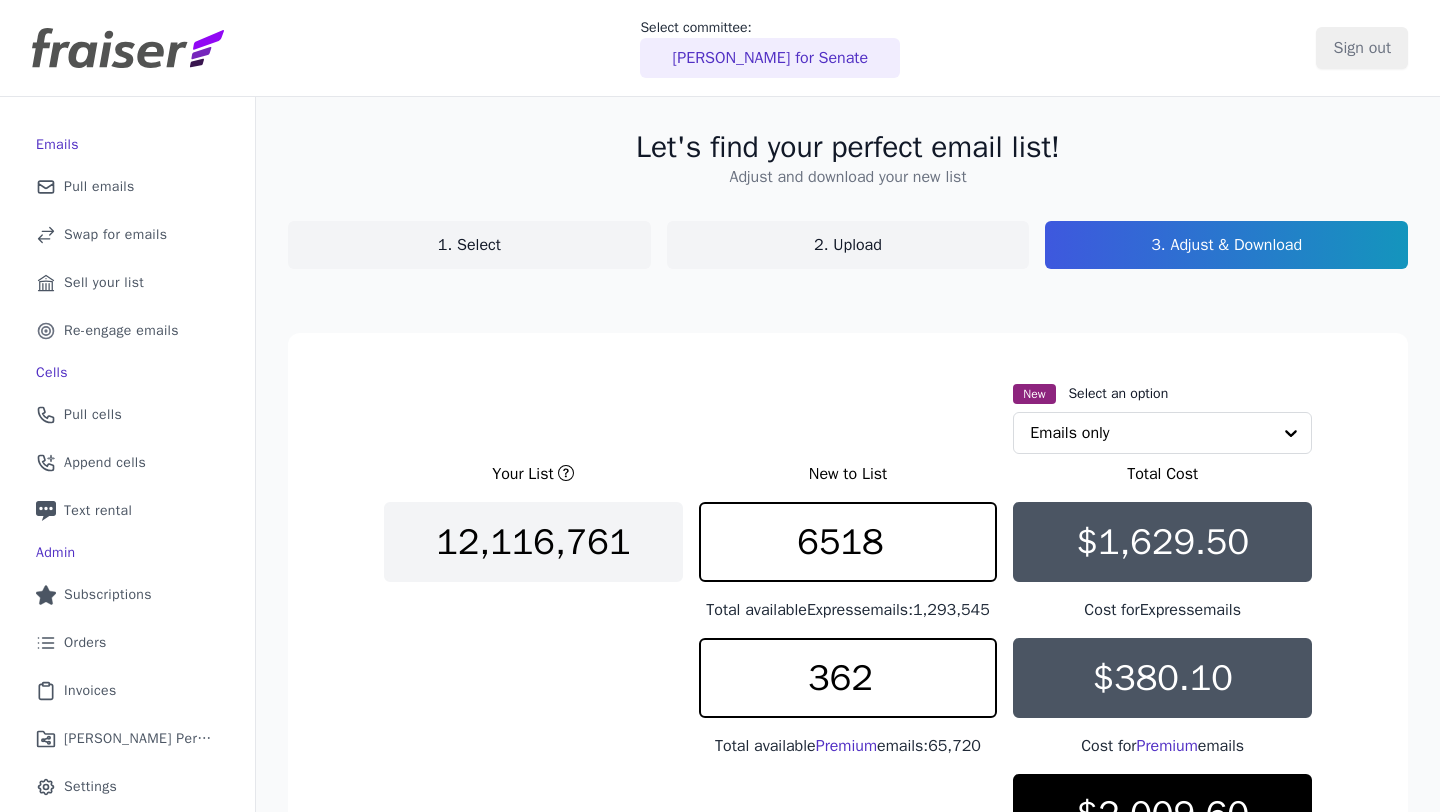 click on "1. Select" at bounding box center (469, 245) 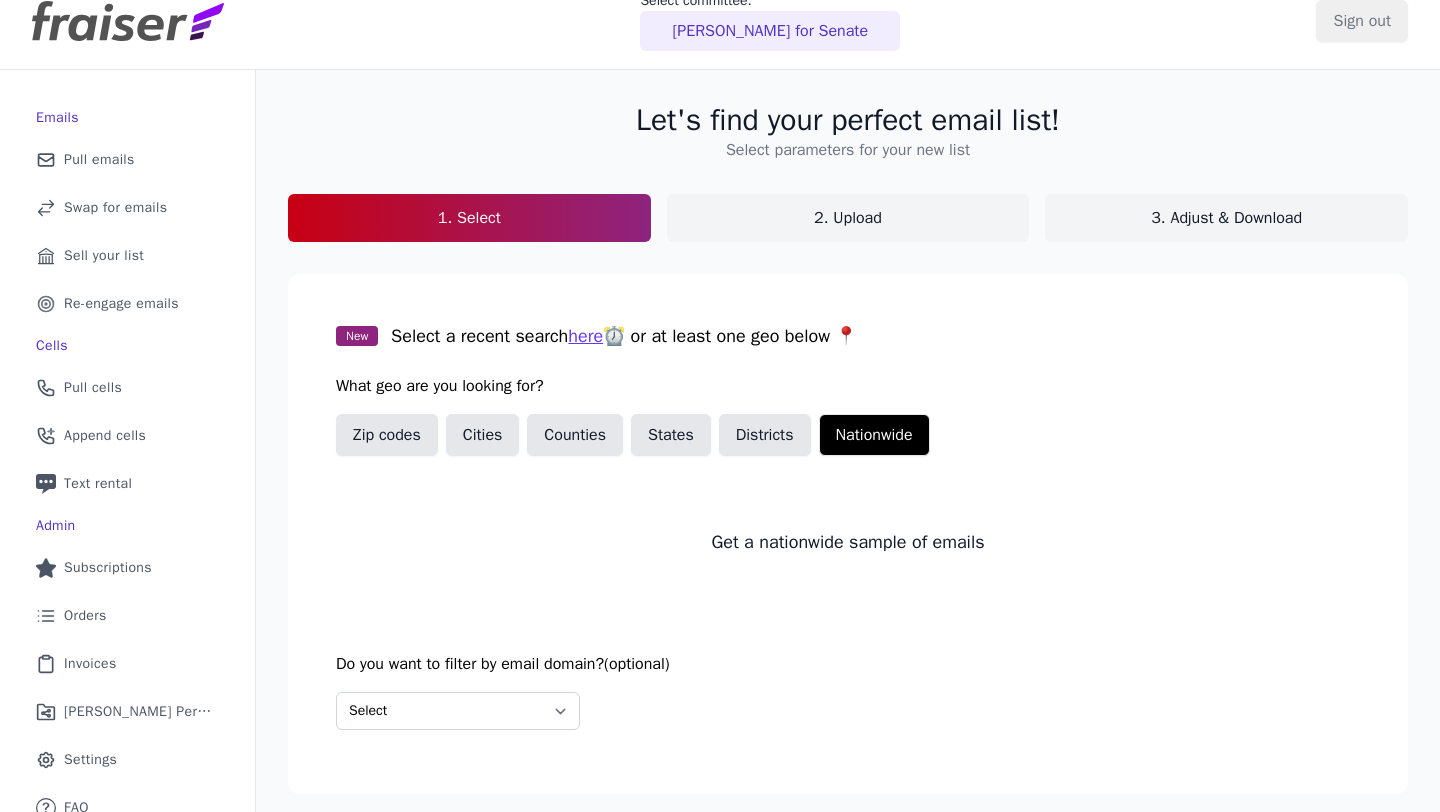 scroll, scrollTop: 0, scrollLeft: 0, axis: both 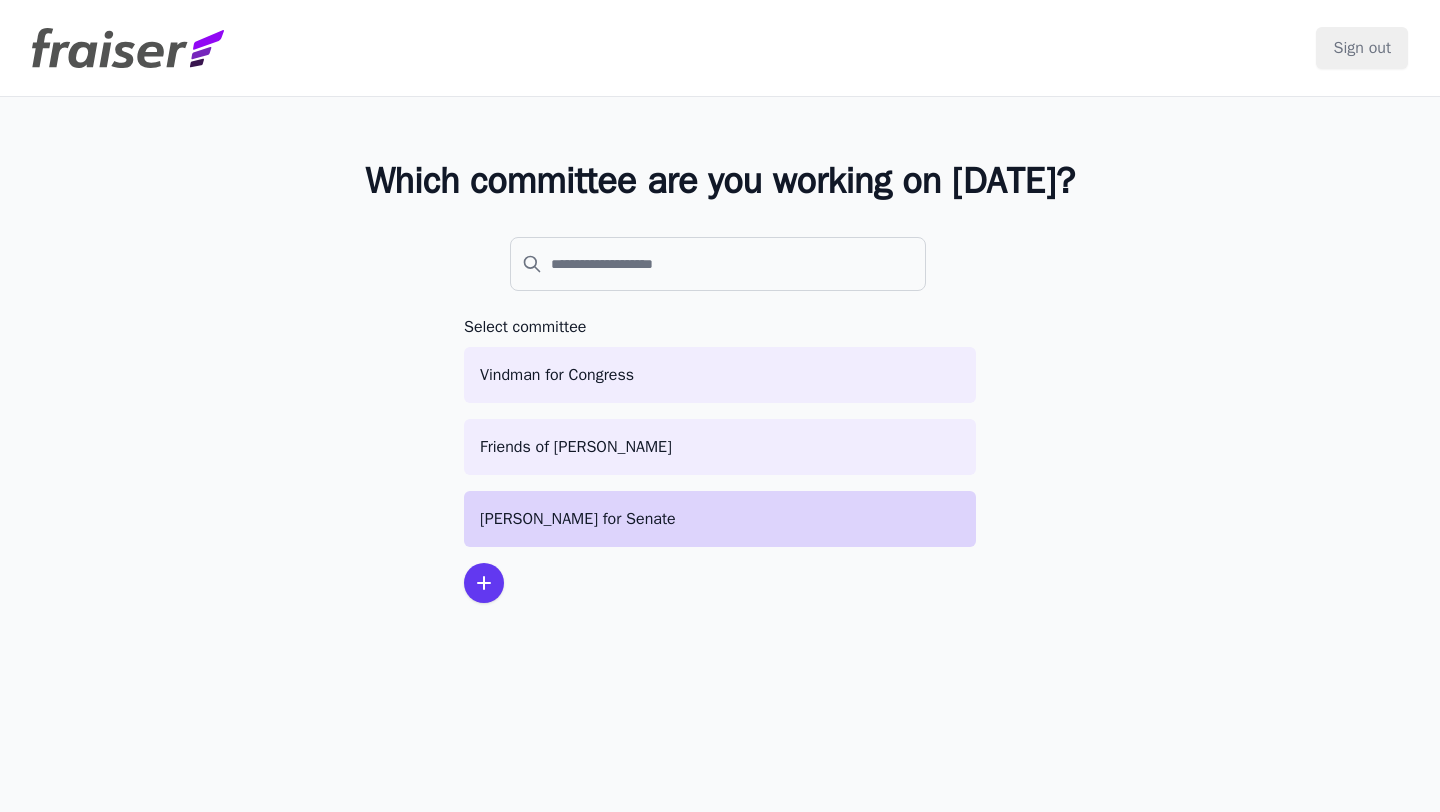 click on "[PERSON_NAME] for Senate" at bounding box center (720, 519) 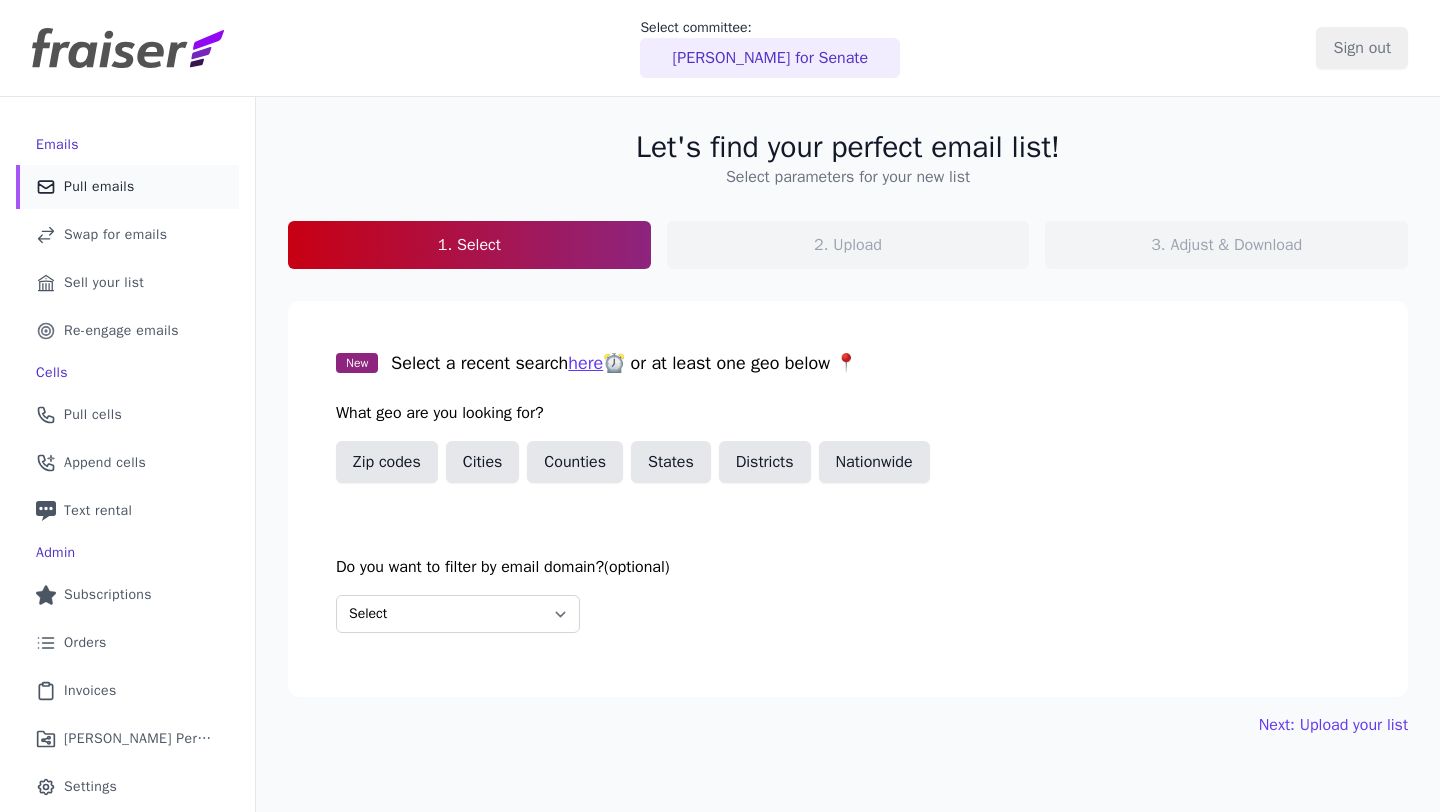scroll, scrollTop: 0, scrollLeft: 0, axis: both 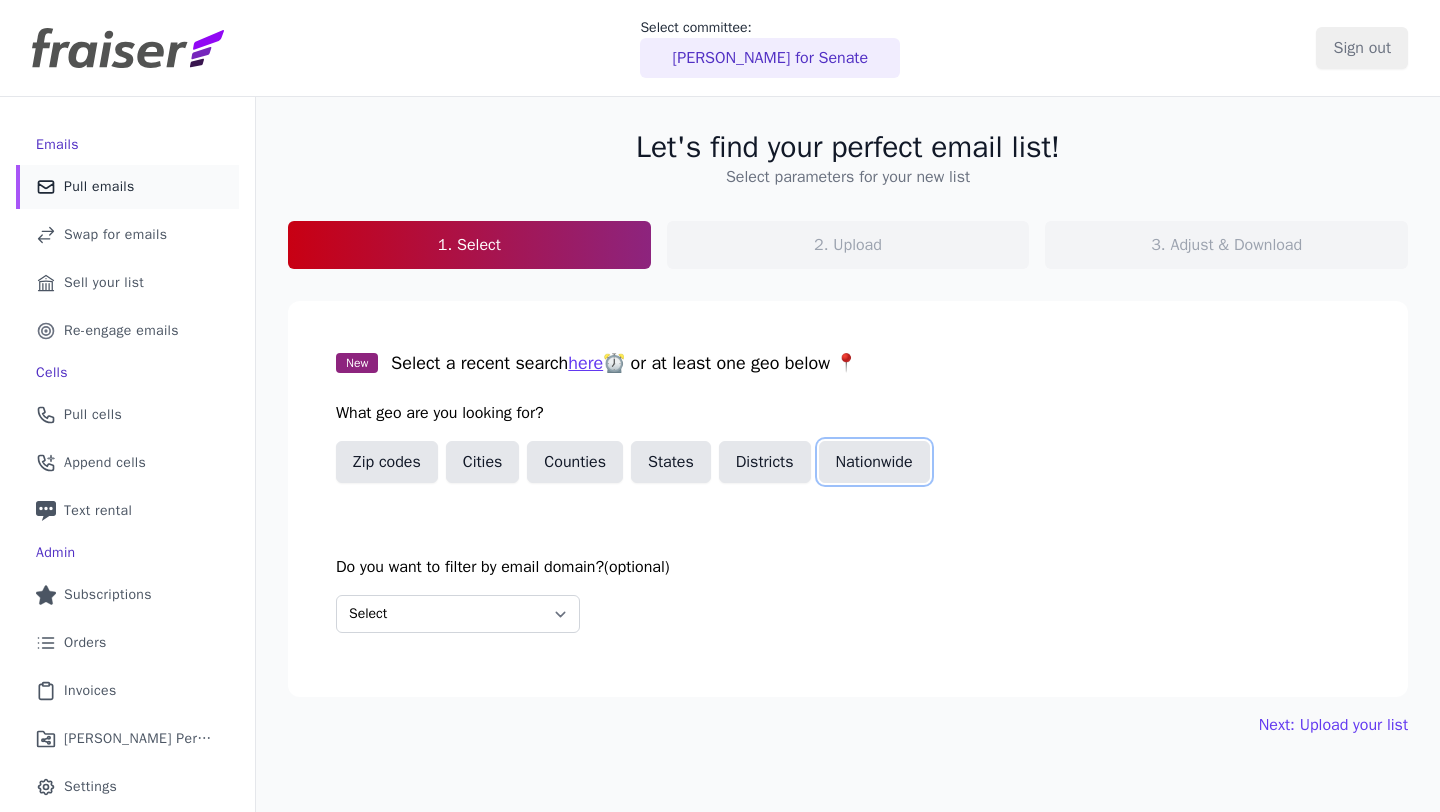 click on "Nationwide" at bounding box center [874, 462] 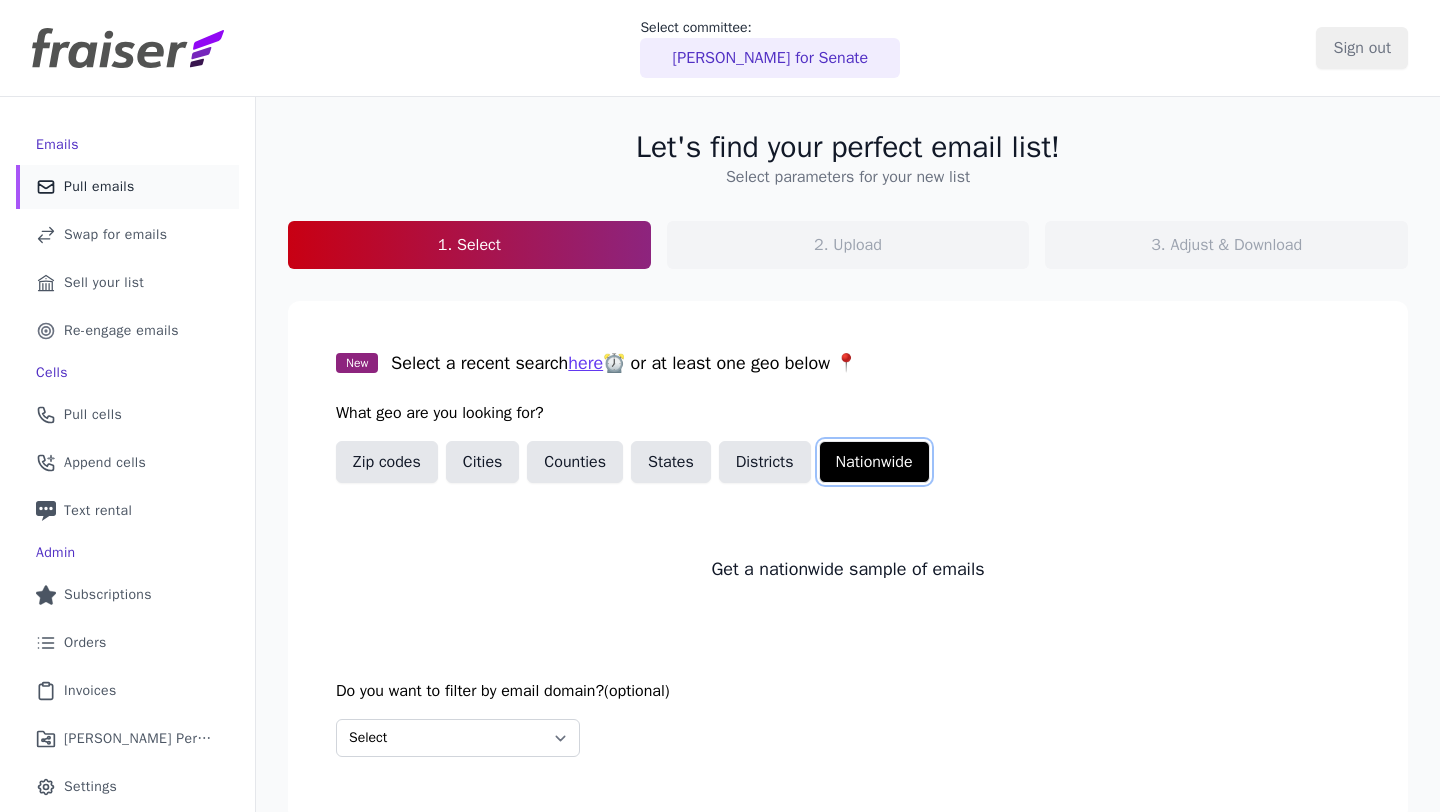 scroll, scrollTop: 97, scrollLeft: 0, axis: vertical 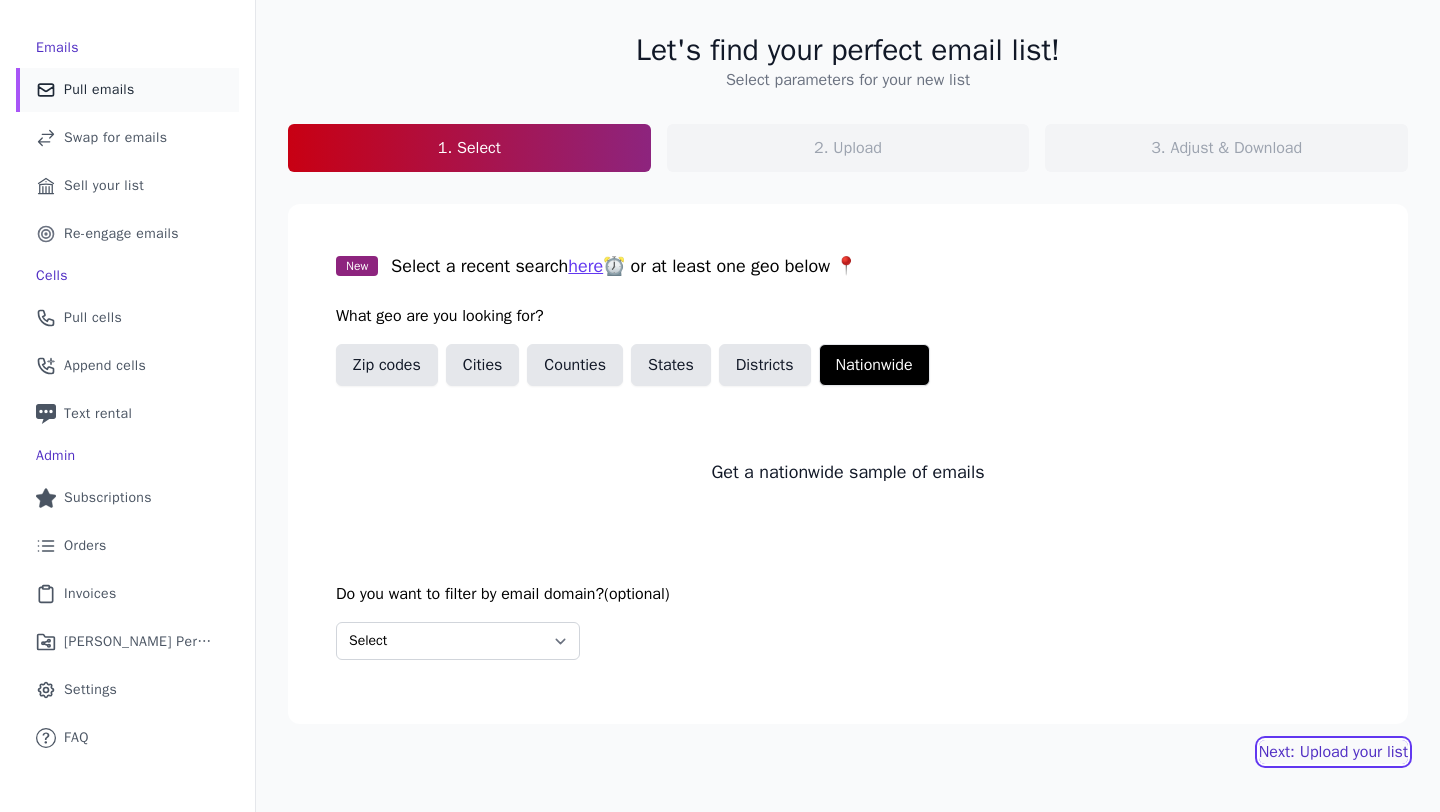 click on "Next: Upload your list" at bounding box center [1333, 752] 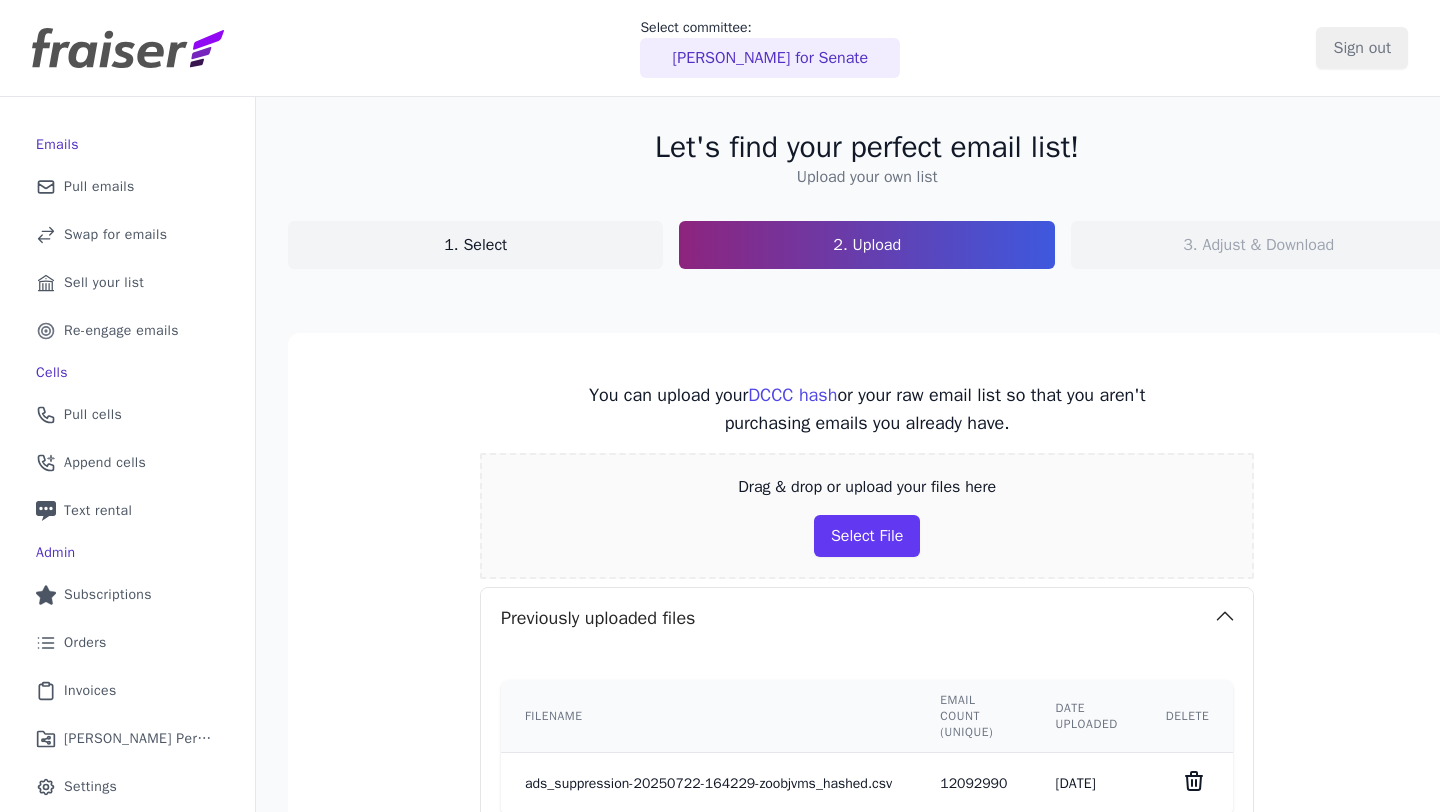 scroll, scrollTop: 0, scrollLeft: 0, axis: both 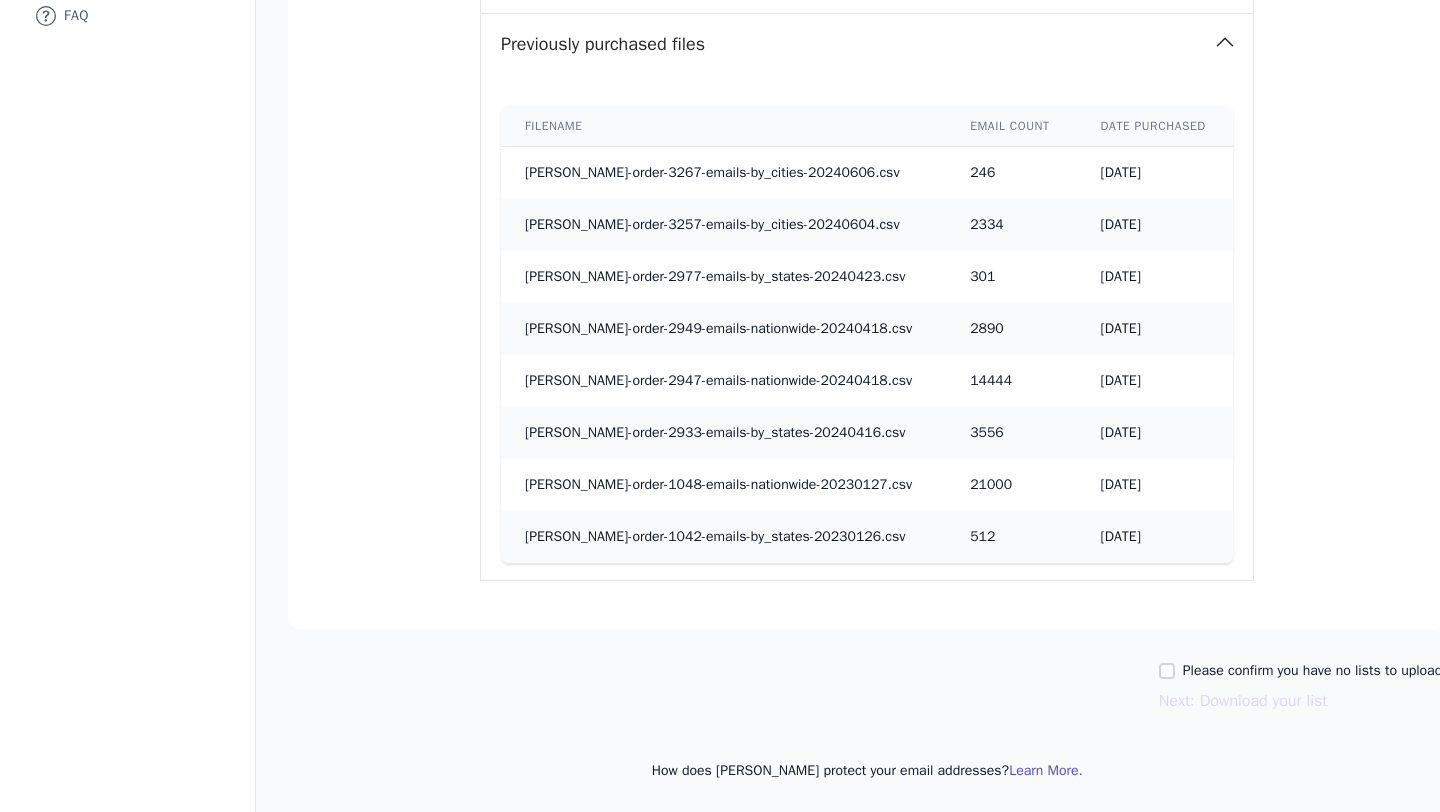 click on "Let's find your perfect email list!   Upload your own list   1. Select   2. Upload   3. Adjust & Download       You can upload your  DCCC hash
or your raw email list so that you aren't purchasing emails you already have.   Drag & drop or upload your files here
Select File     Previously uploaded files        Filename   Email count (unique)   Date uploaded   Delete     ads_suppression-20250722-164229-zoobjvms_hashed.csv   12092990   [DATE]         Previously purchased files      Filename   Email count   Date purchased     [PERSON_NAME]-order-3267-emails-by_cities-20240606.csv   246   [DATE]       [PERSON_NAME]-order-3257-emails-by_cities-20240604.csv   2334   [DATE]       [PERSON_NAME]-order-2977-emails-by_states-20240423.csv   301   [DATE]       [PERSON_NAME]-order-2949-emails-nationwide-20240418.csv   2890   [DATE]       [PERSON_NAME]-order-2947-emails-nationwide-20240418.csv   14444   [DATE]       [PERSON_NAME]-order-2933-emails-by_states-20240416.csv   3556   [DATE]         21000   [DATE]         512" at bounding box center [867, 45] 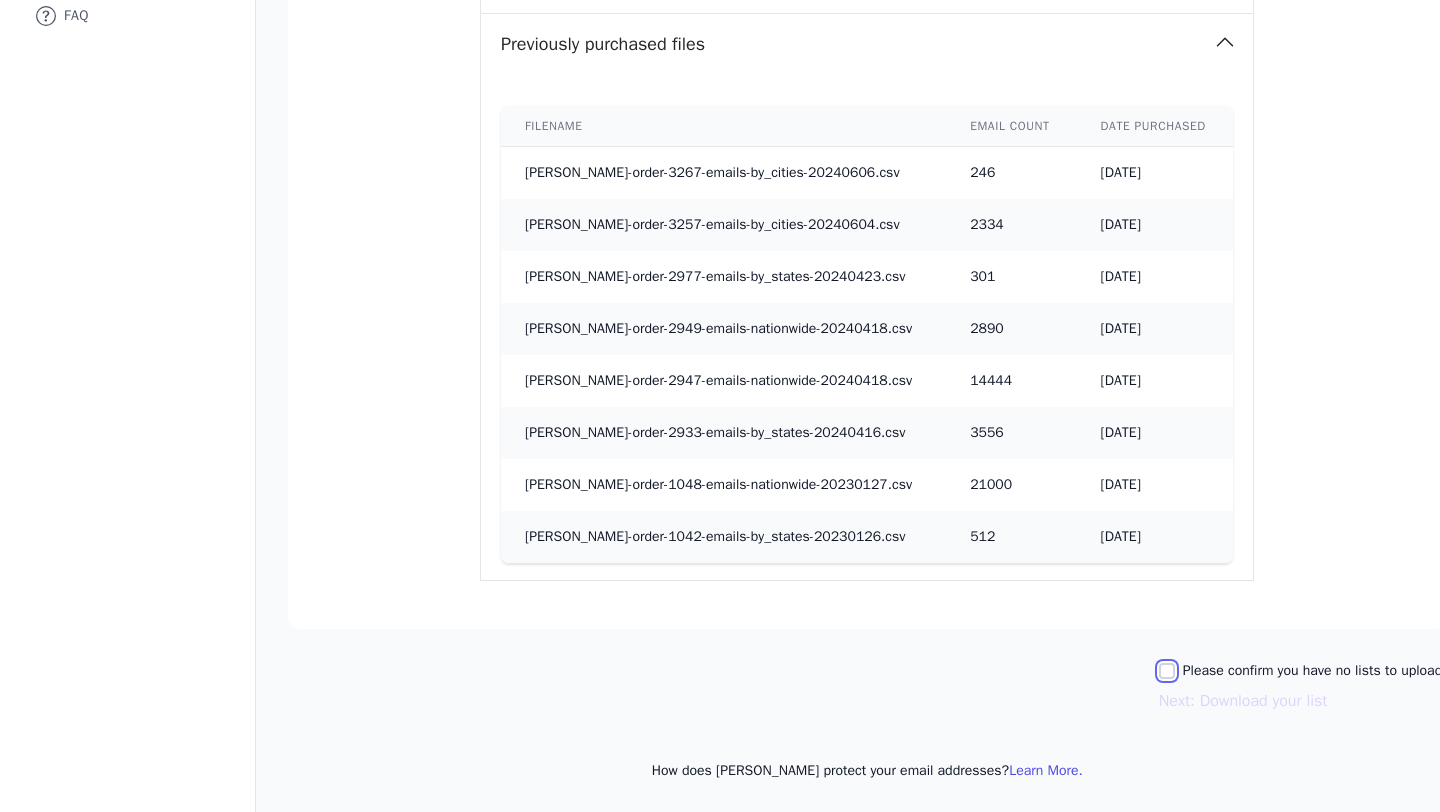 click on "Please confirm you have no lists to upload." at bounding box center (1167, 671) 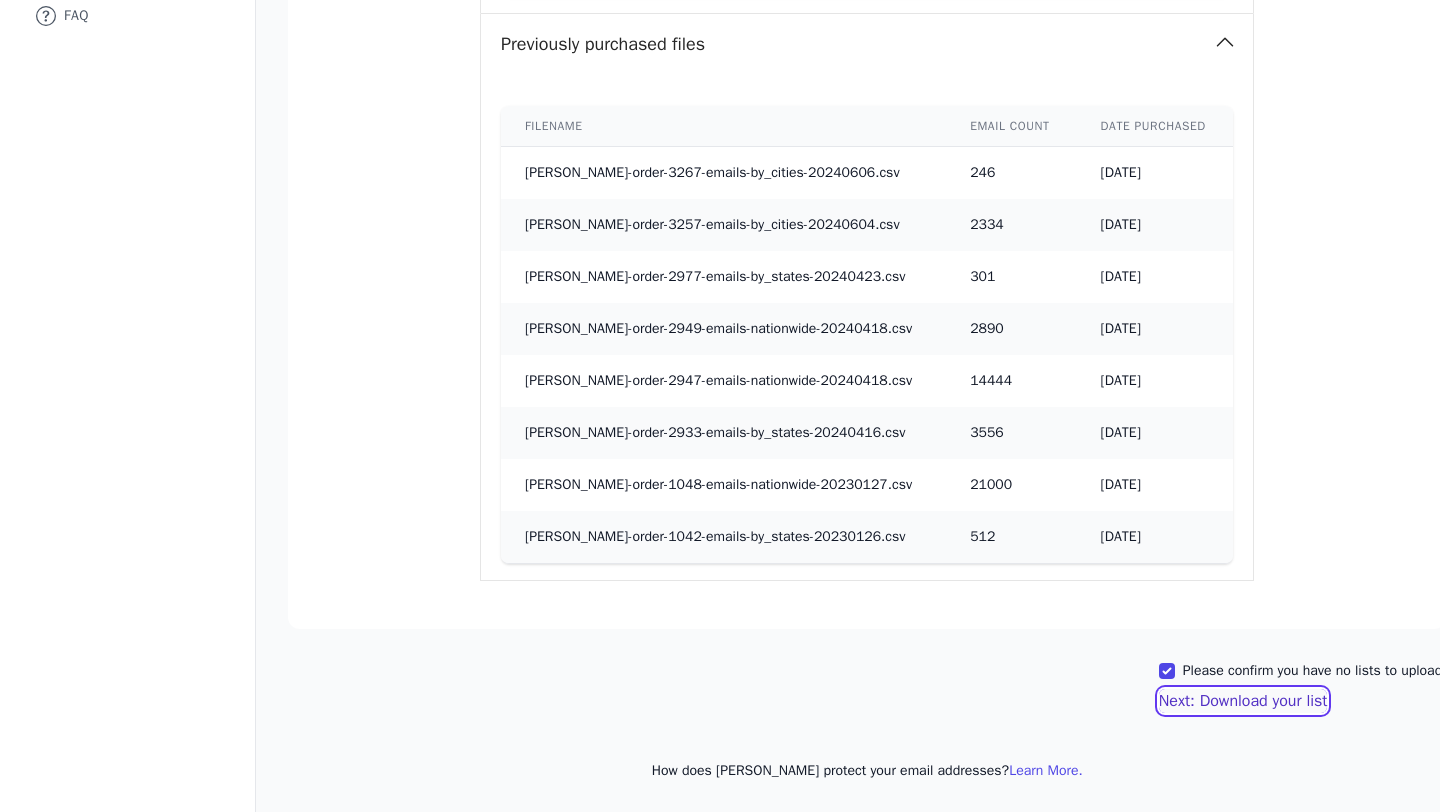 click on "Next: Download your list" at bounding box center [1243, 701] 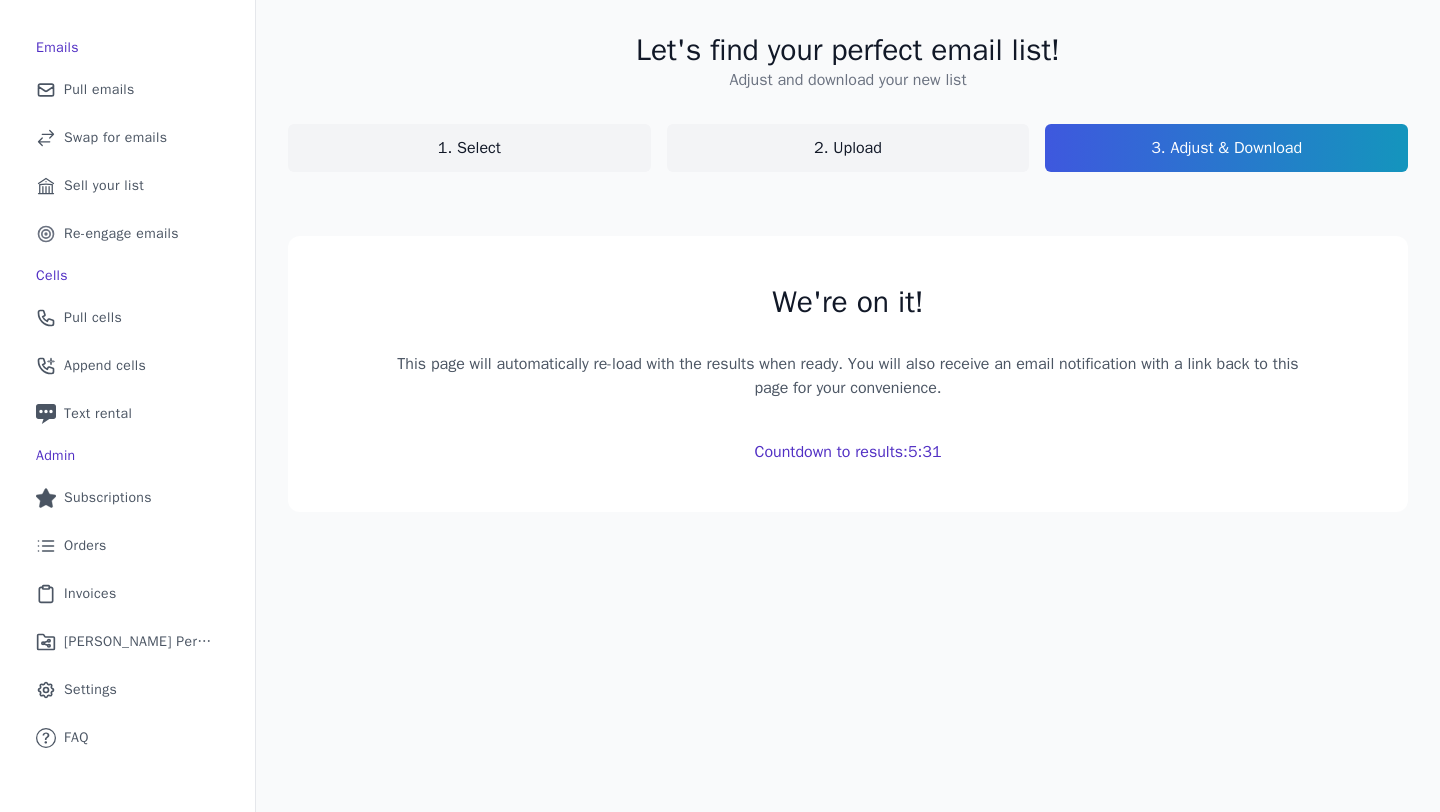 scroll, scrollTop: 364, scrollLeft: 0, axis: vertical 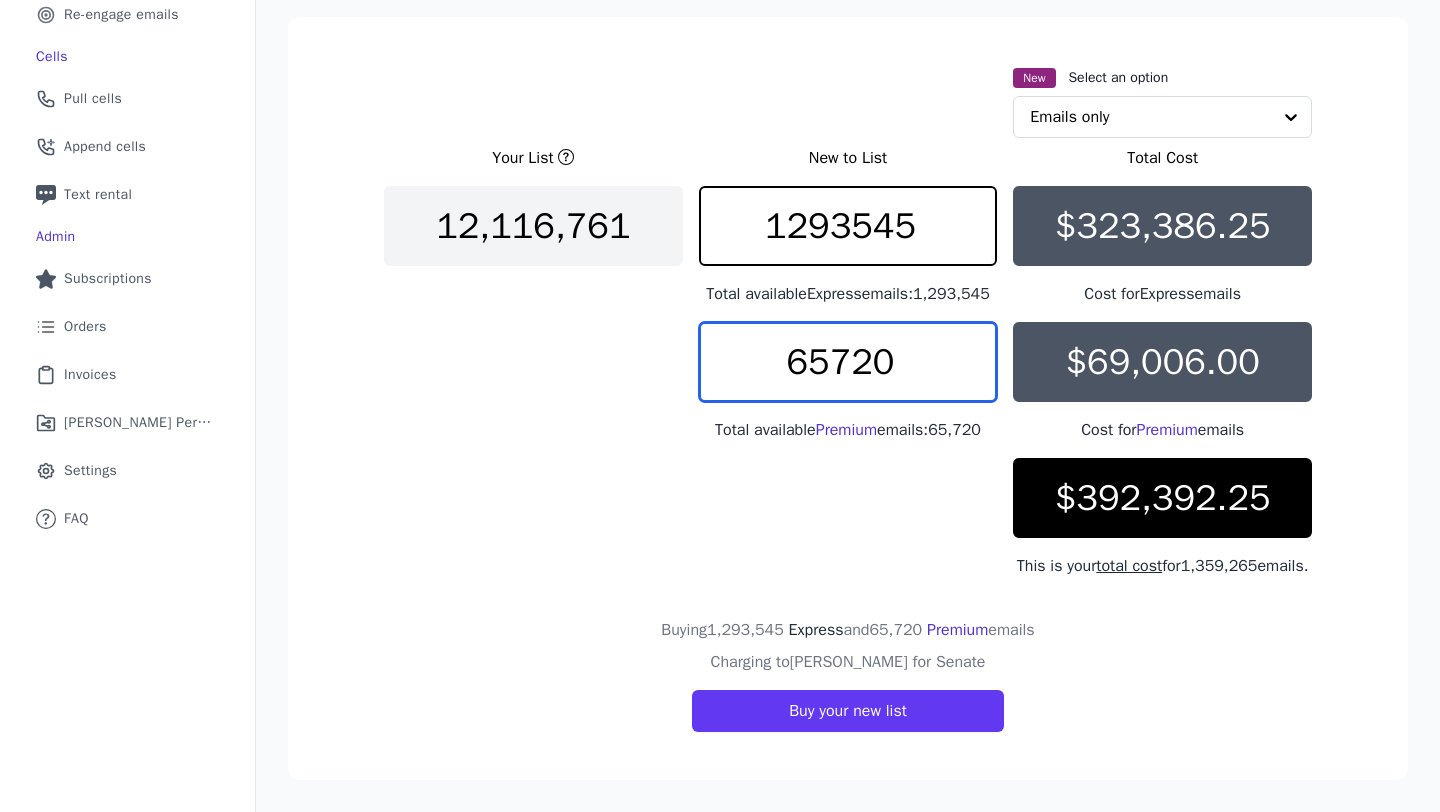 click on "65720" at bounding box center [848, 362] 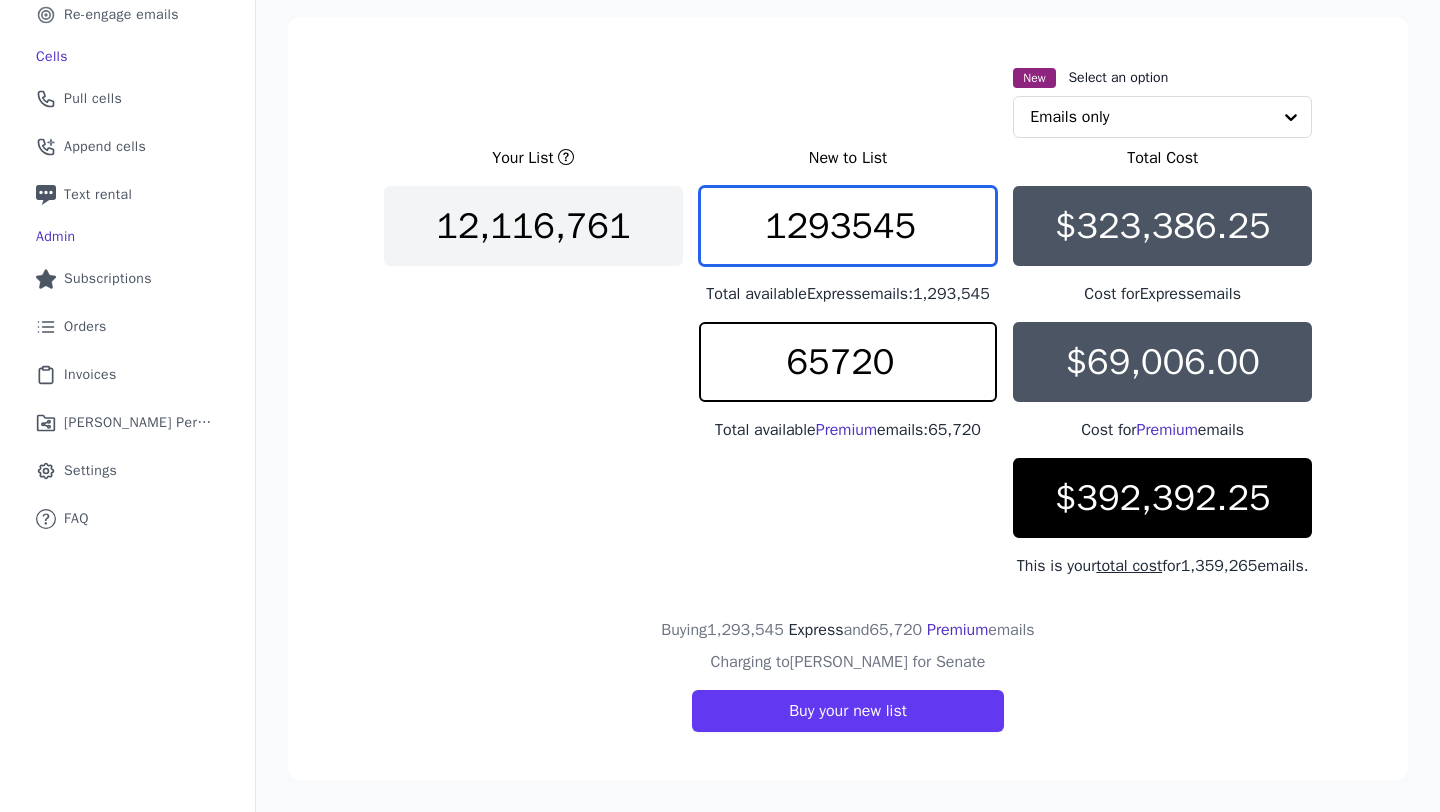click on "1293545" at bounding box center (848, 226) 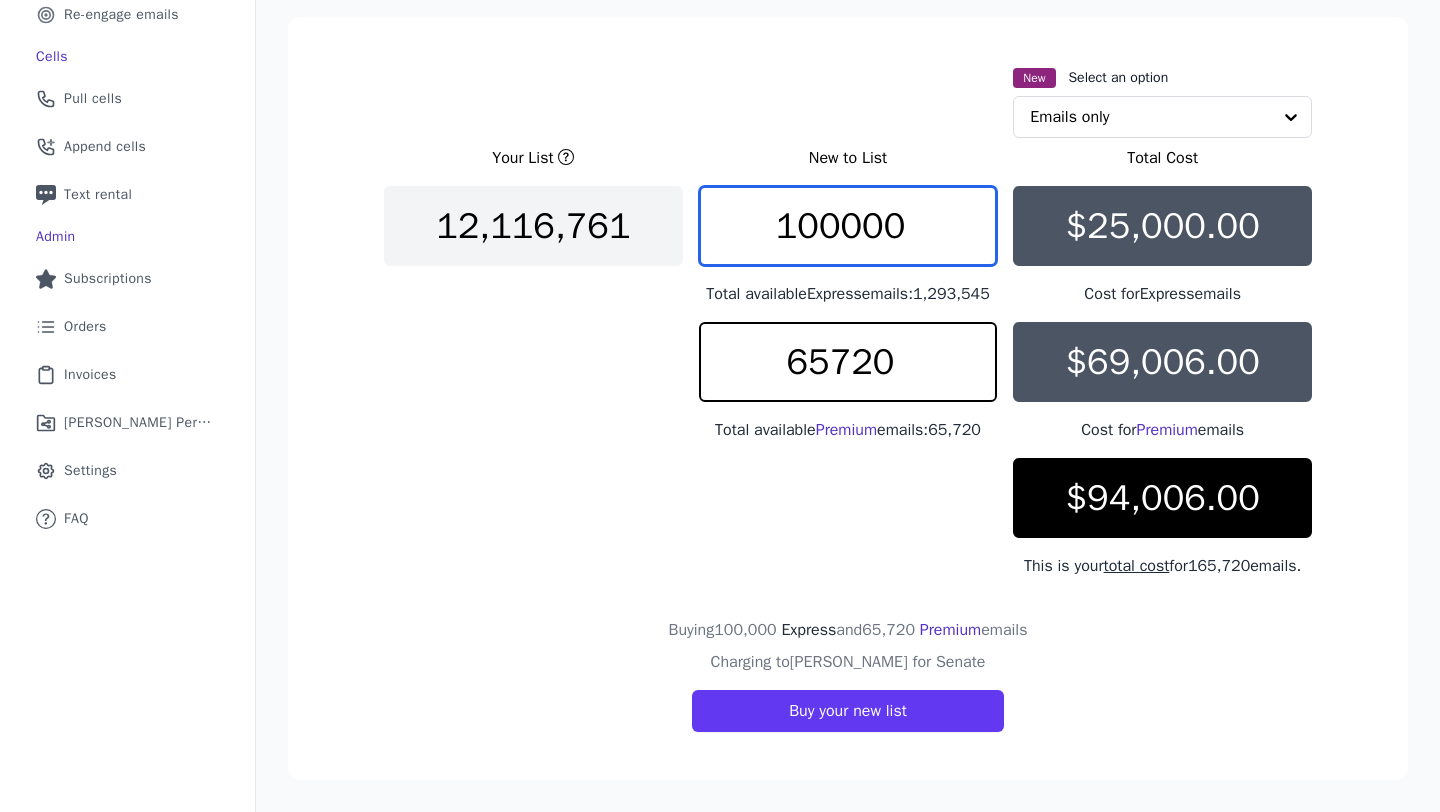 type on "100000" 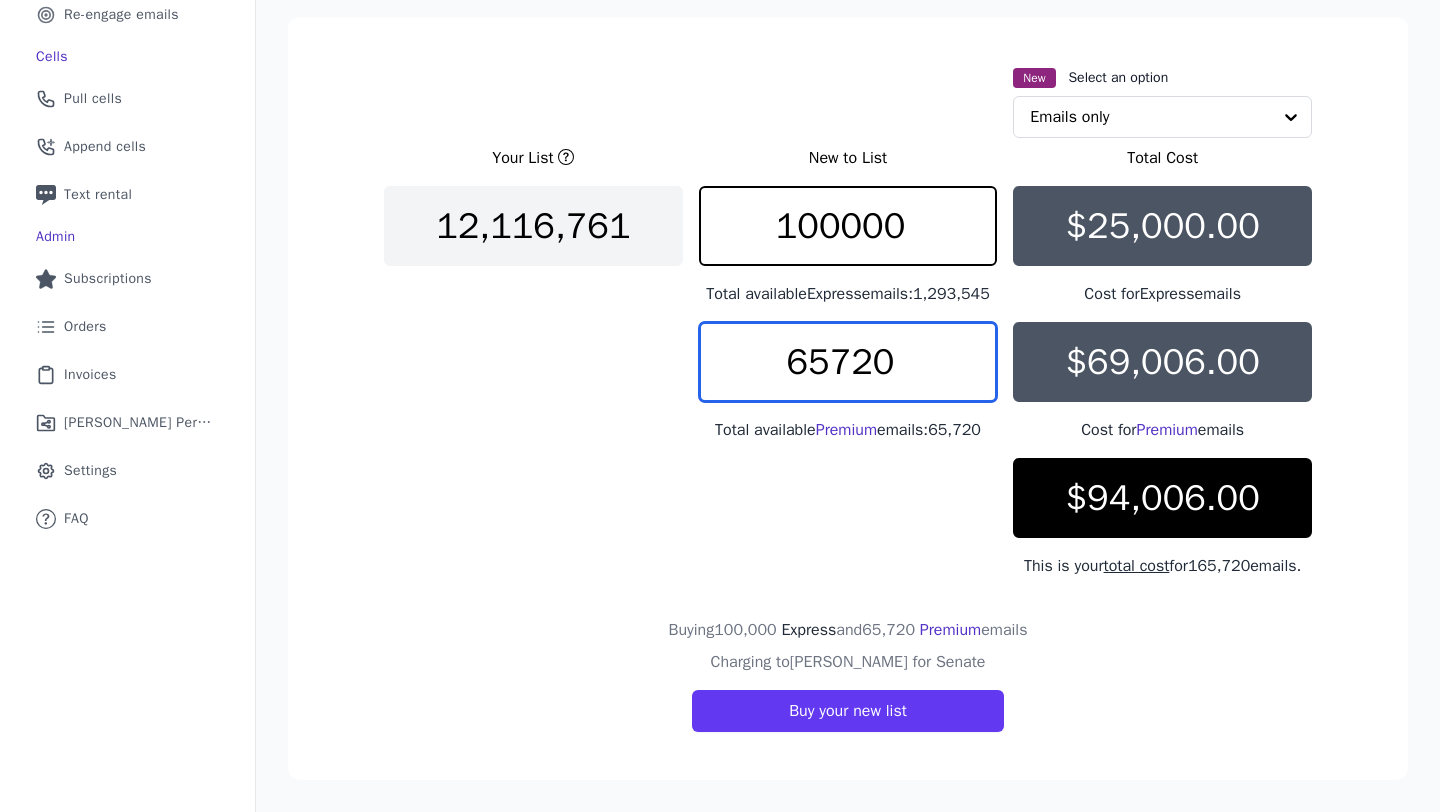 click on "65720" at bounding box center (848, 362) 